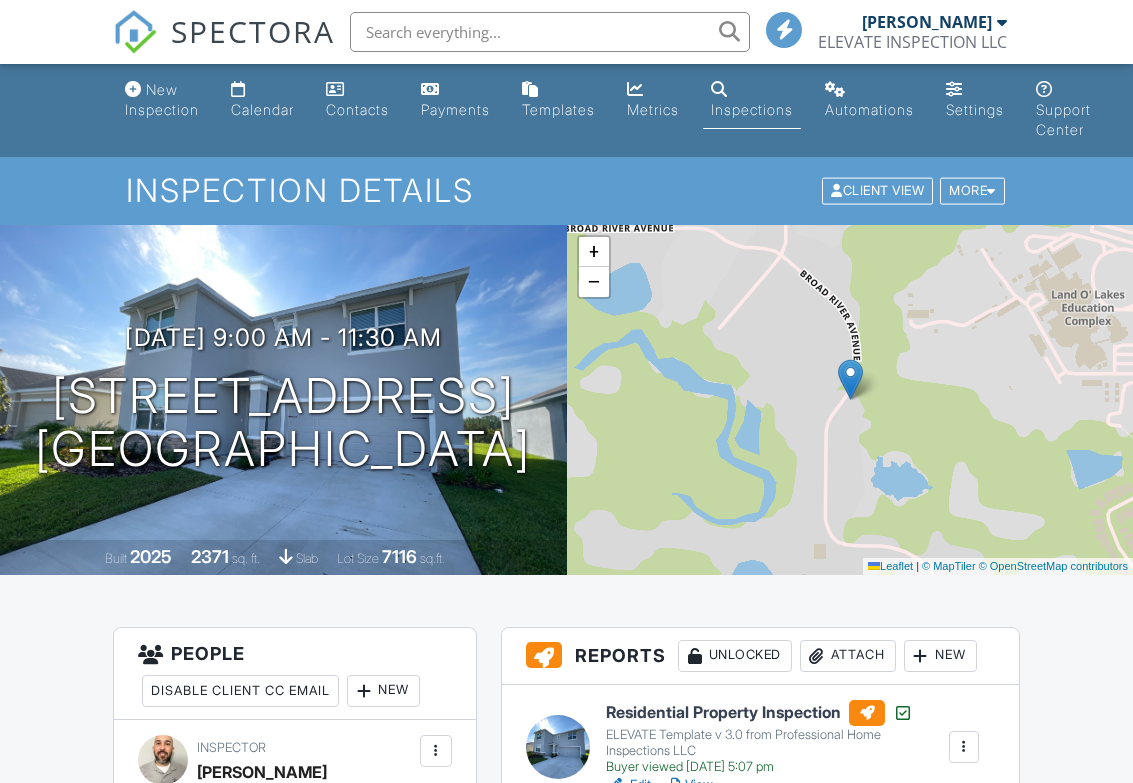 scroll, scrollTop: 581, scrollLeft: 0, axis: vertical 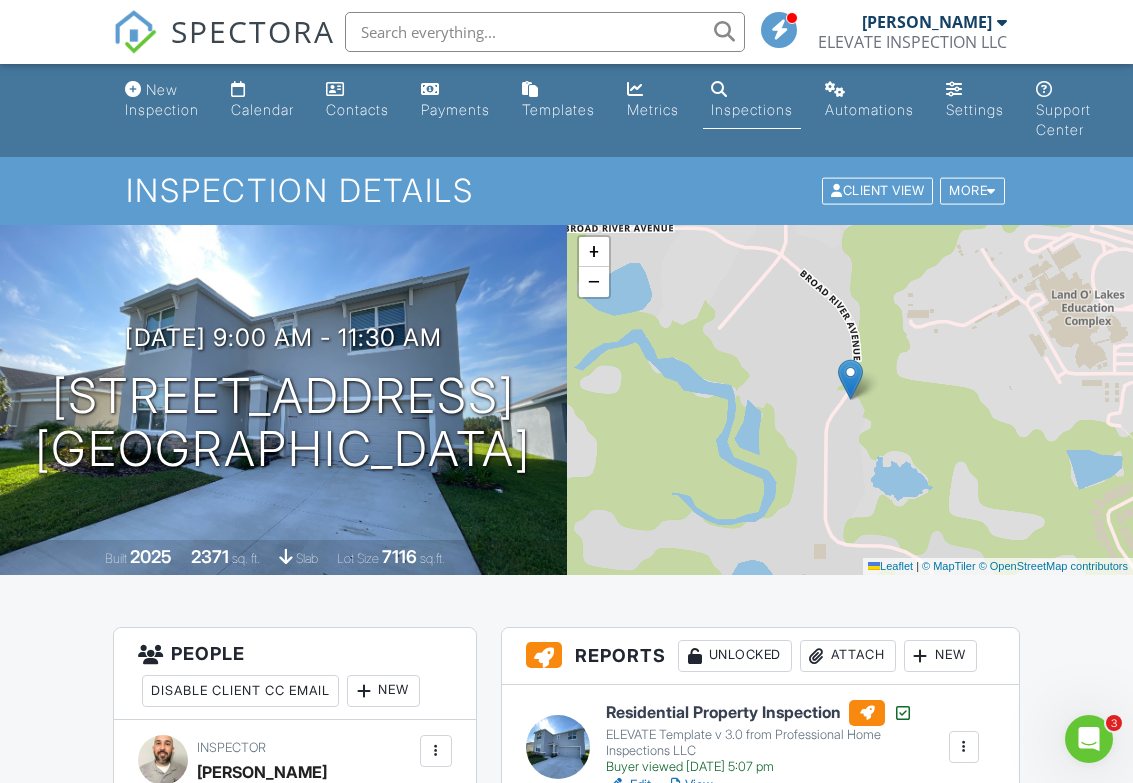 click on "New Inspection" at bounding box center (162, 99) 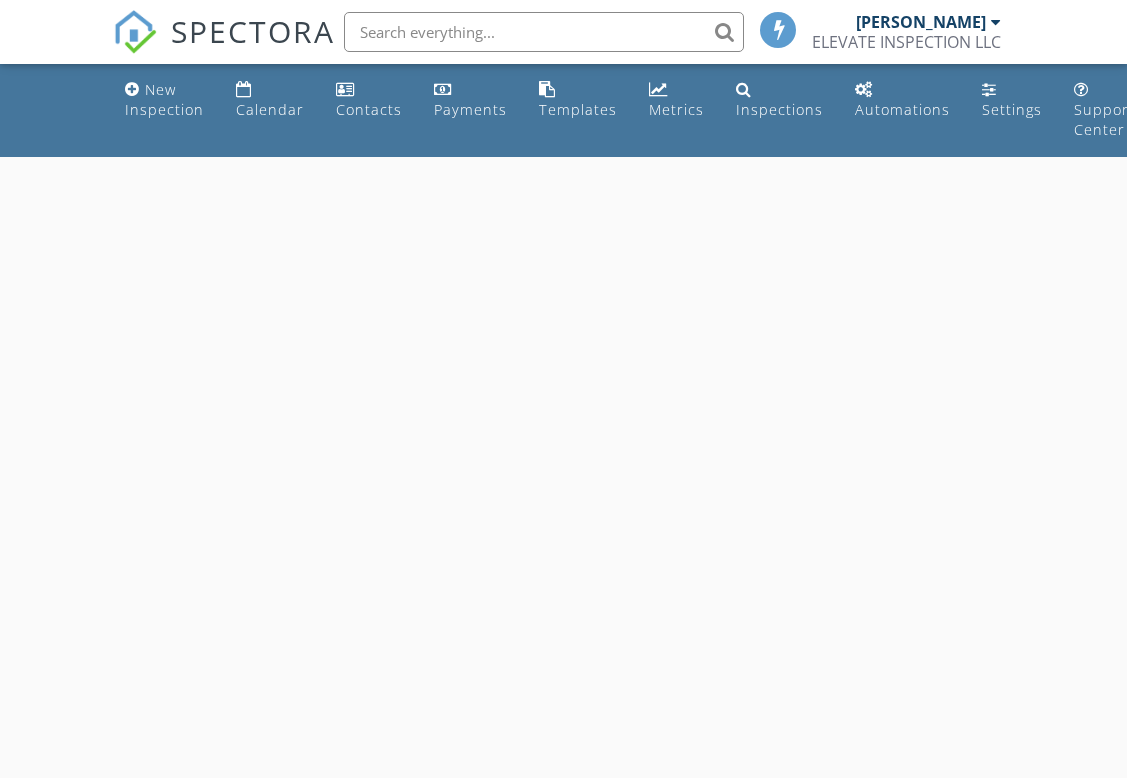 scroll, scrollTop: 0, scrollLeft: 0, axis: both 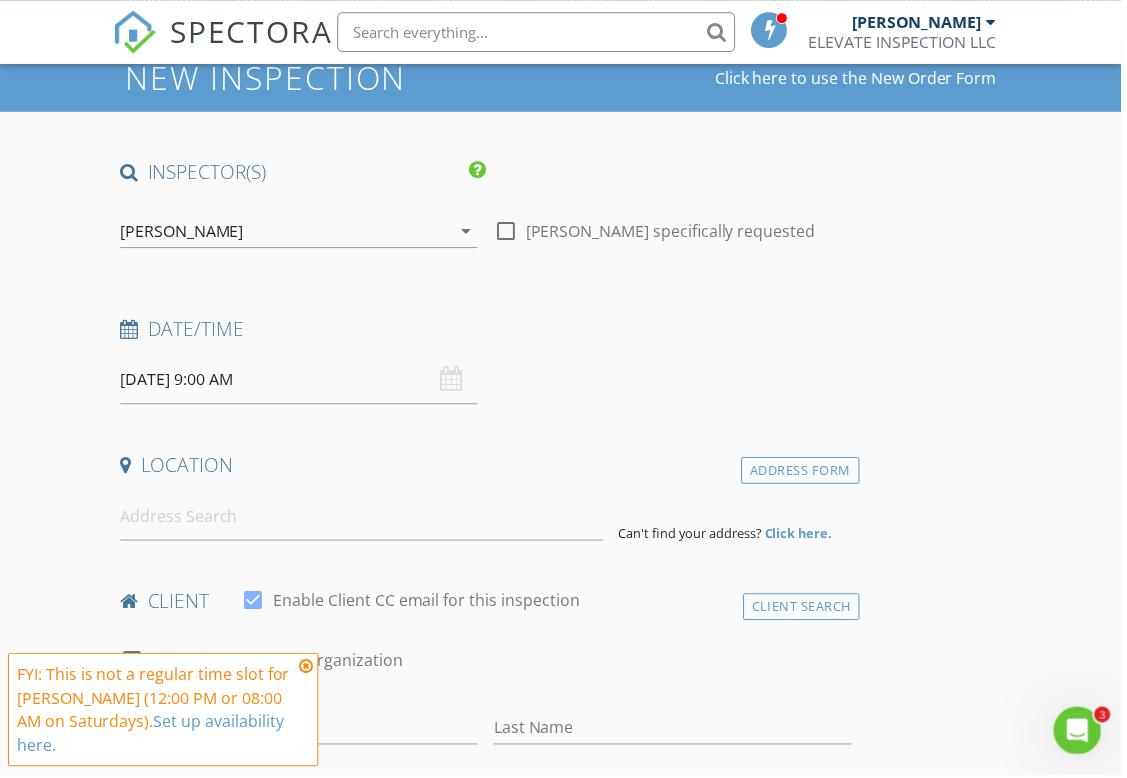 click on "07/12/2025 9:00 AM" at bounding box center [301, 381] 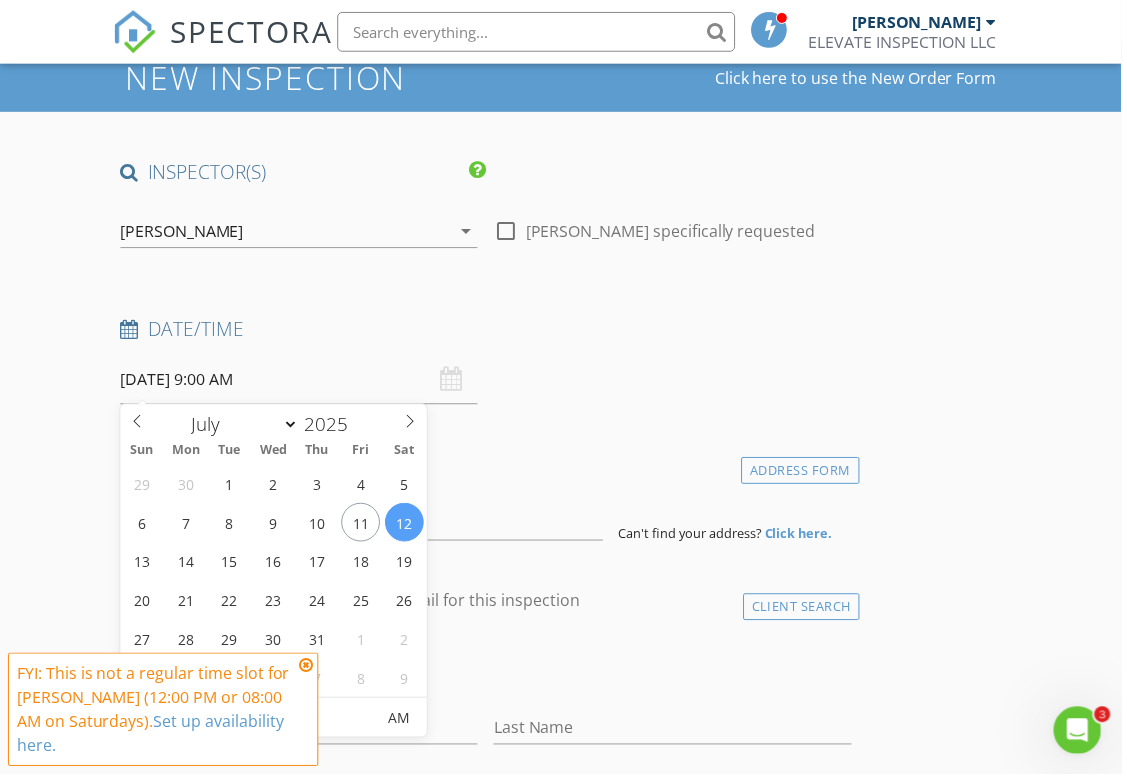 scroll, scrollTop: 113, scrollLeft: 0, axis: vertical 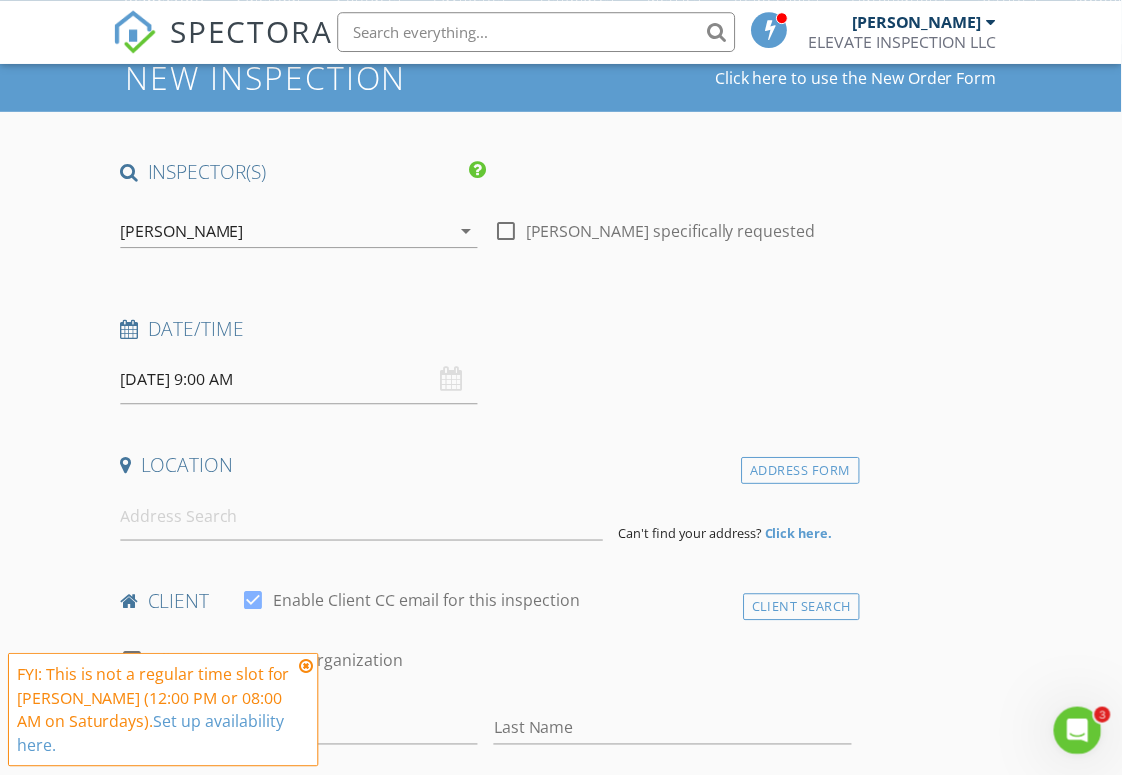 click on "New Inspection
Click here to use the New Order Form
INSPECTOR(S)
check_box   Jorge Cermeno   PRIMARY   check_box_outline_blank   Vance Robinson     Jorge Cermeno arrow_drop_down   check_box_outline_blank Jorge Cermeno specifically requested
Date/Time
07/12/2025 9:00 AM
Location
Address Form       Can't find your address?   Click here.
client
check_box Enable Client CC email for this inspection   Client Search     check_box_outline_blank Client is a Company/Organization     First Name   Last Name   Email   CC Email   Phone           Notes   Private Notes
ADD ADDITIONAL client
SERVICES
check_box_outline_blank   Residential Inspection   check_box_outline_blank   Wind Mitigation Inspection    check_box_outline_blank   4-Point Inspection    check_box_outline_blank" at bounding box center (563, 1671) 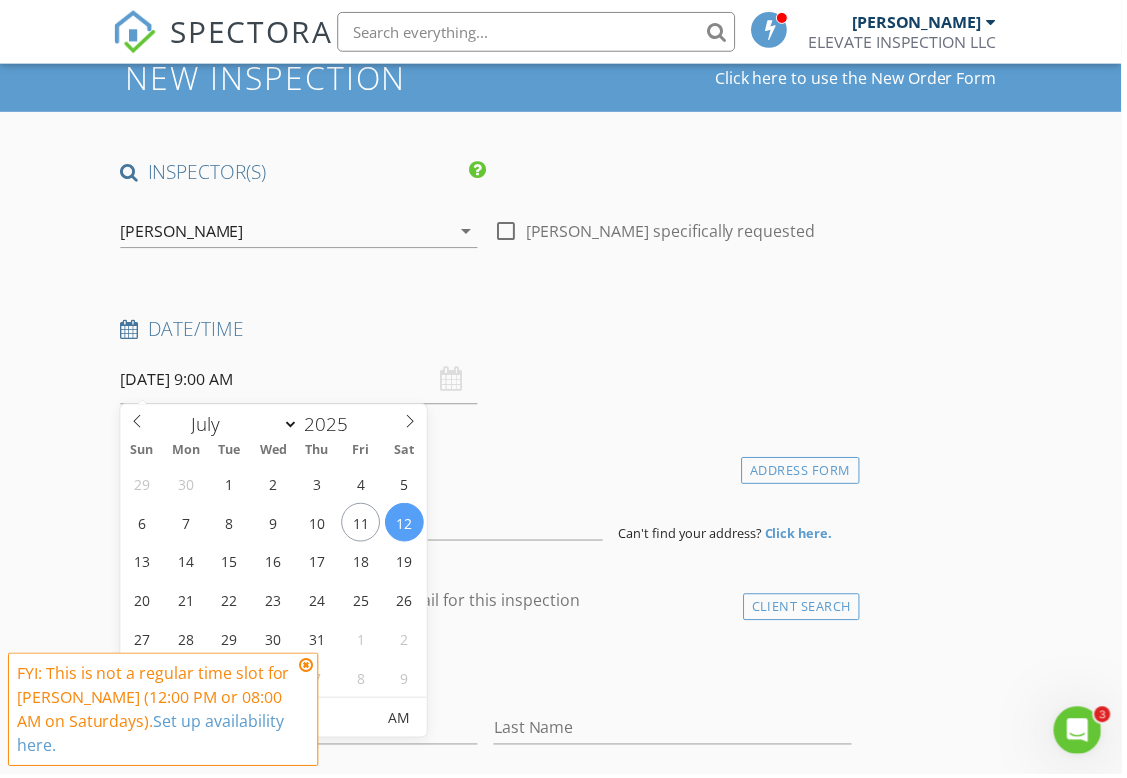 scroll, scrollTop: 113, scrollLeft: 0, axis: vertical 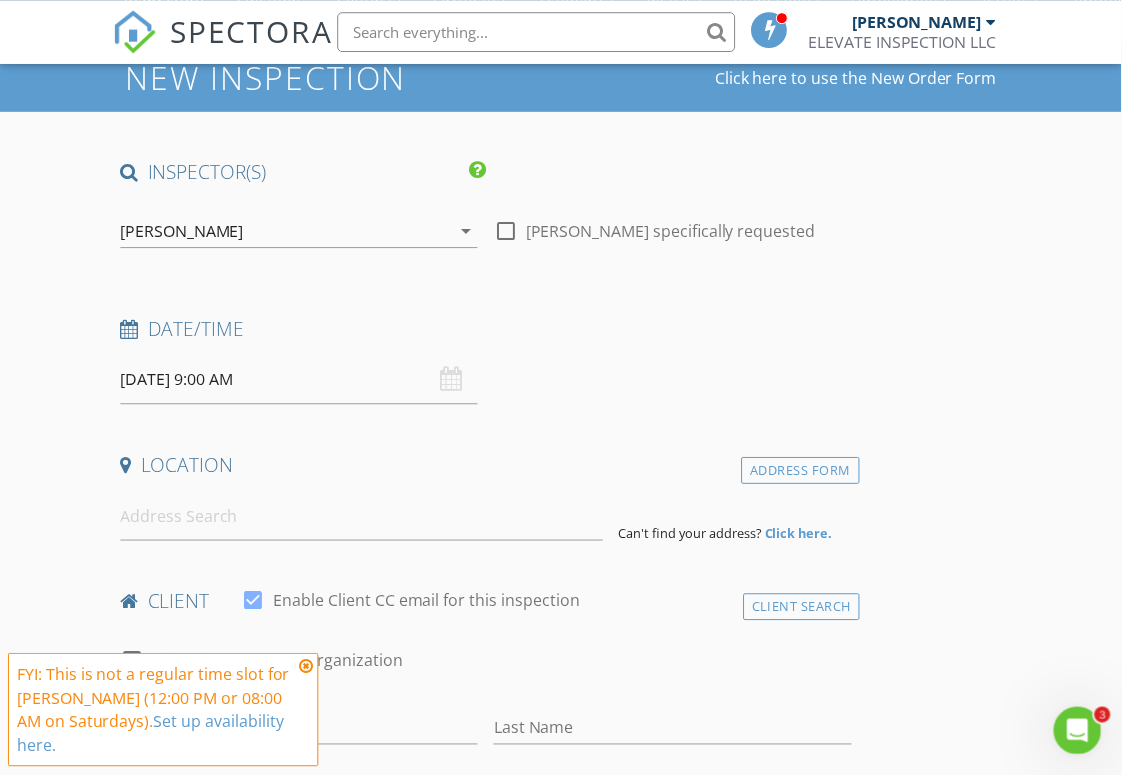 click on "New Inspection
Click here to use the New Order Form
INSPECTOR(S)
check_box   Jorge Cermeno   PRIMARY   check_box_outline_blank   Vance Robinson     Jorge Cermeno arrow_drop_down   check_box_outline_blank Jorge Cermeno specifically requested
Date/Time
07/12/2025 9:00 AM
Location
Address Form       Can't find your address?   Click here.
client
check_box Enable Client CC email for this inspection   Client Search     check_box_outline_blank Client is a Company/Organization     First Name   Last Name   Email   CC Email   Phone           Notes   Private Notes
ADD ADDITIONAL client
SERVICES
check_box_outline_blank   Residential Inspection   check_box_outline_blank   Wind Mitigation Inspection    check_box_outline_blank   4-Point Inspection    check_box_outline_blank" at bounding box center [563, 1671] 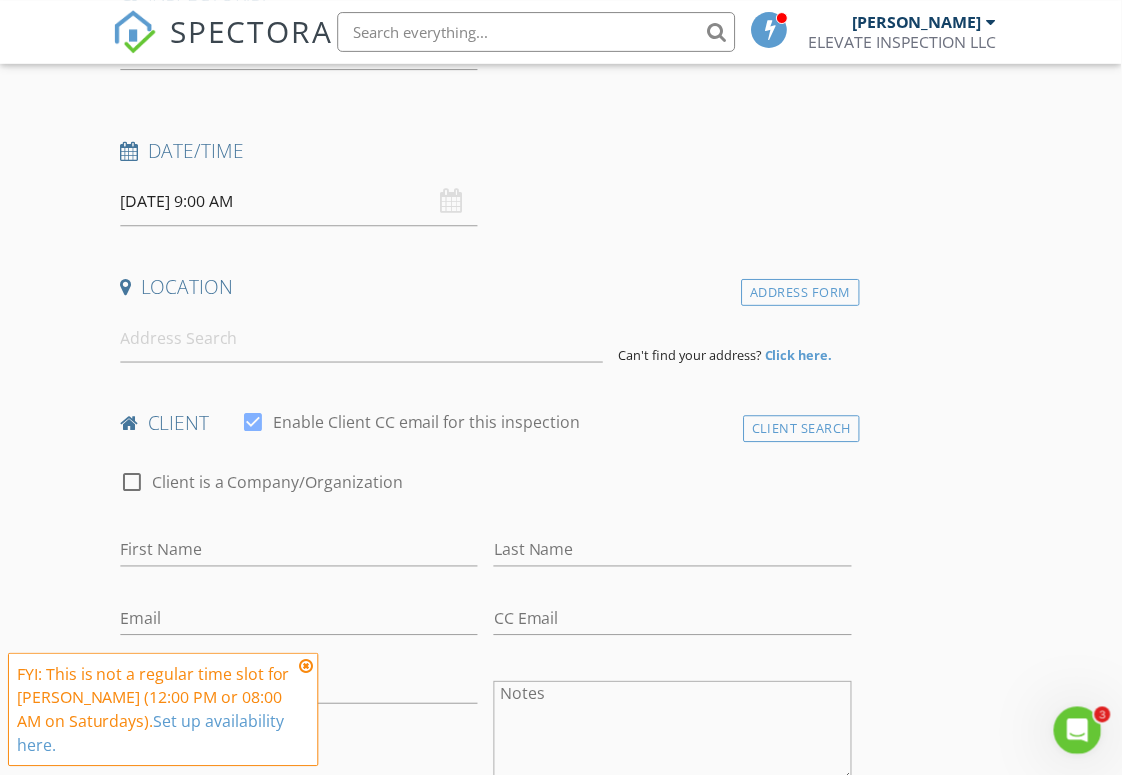 click on "07/12/2025 9:00 AM" at bounding box center [301, 202] 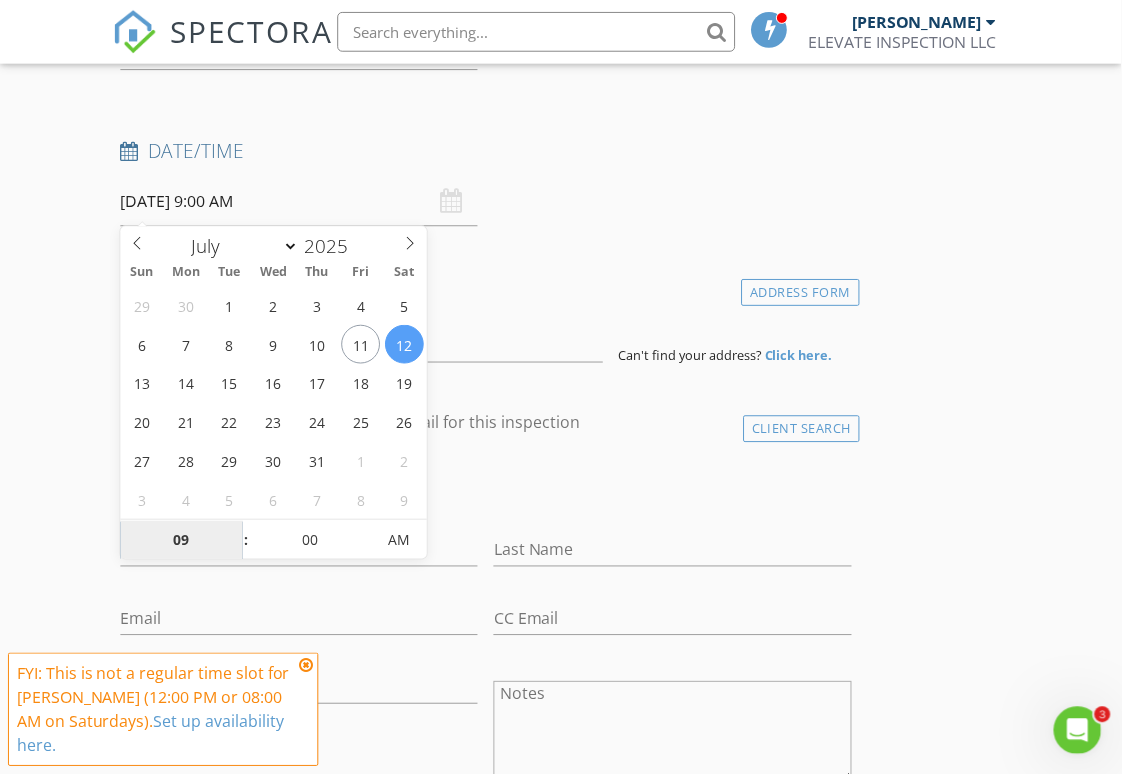 click on "09" at bounding box center (182, 543) 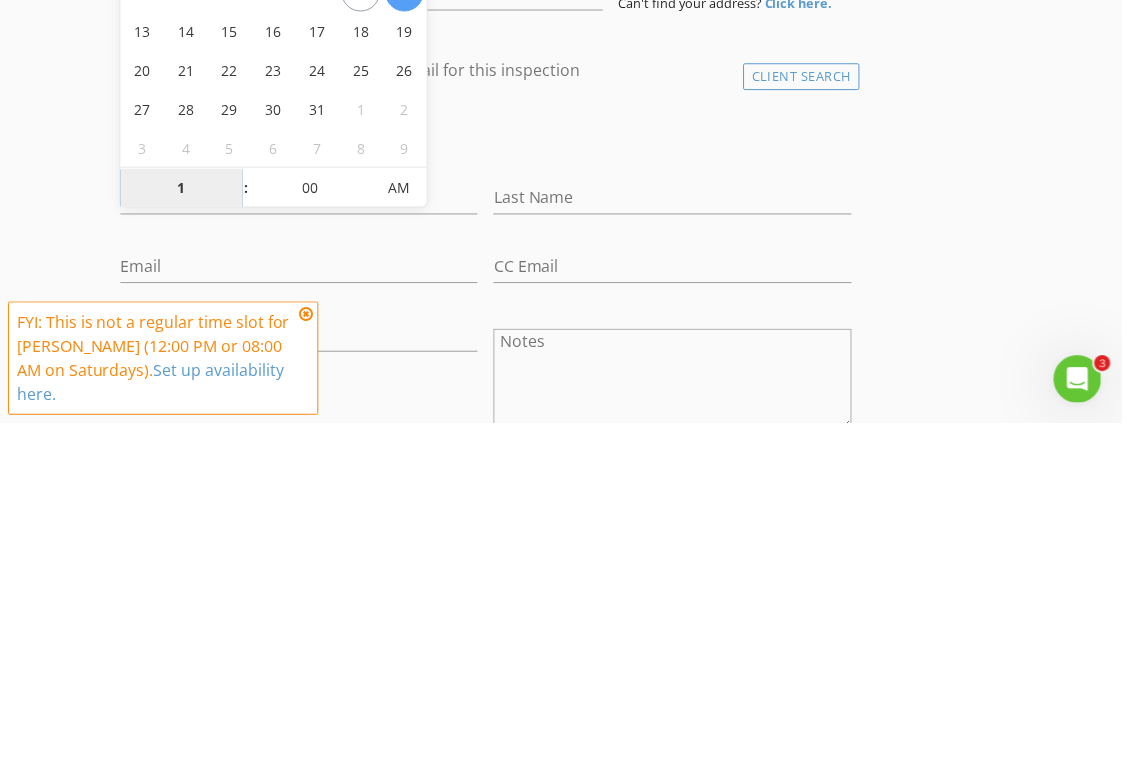 type on "12" 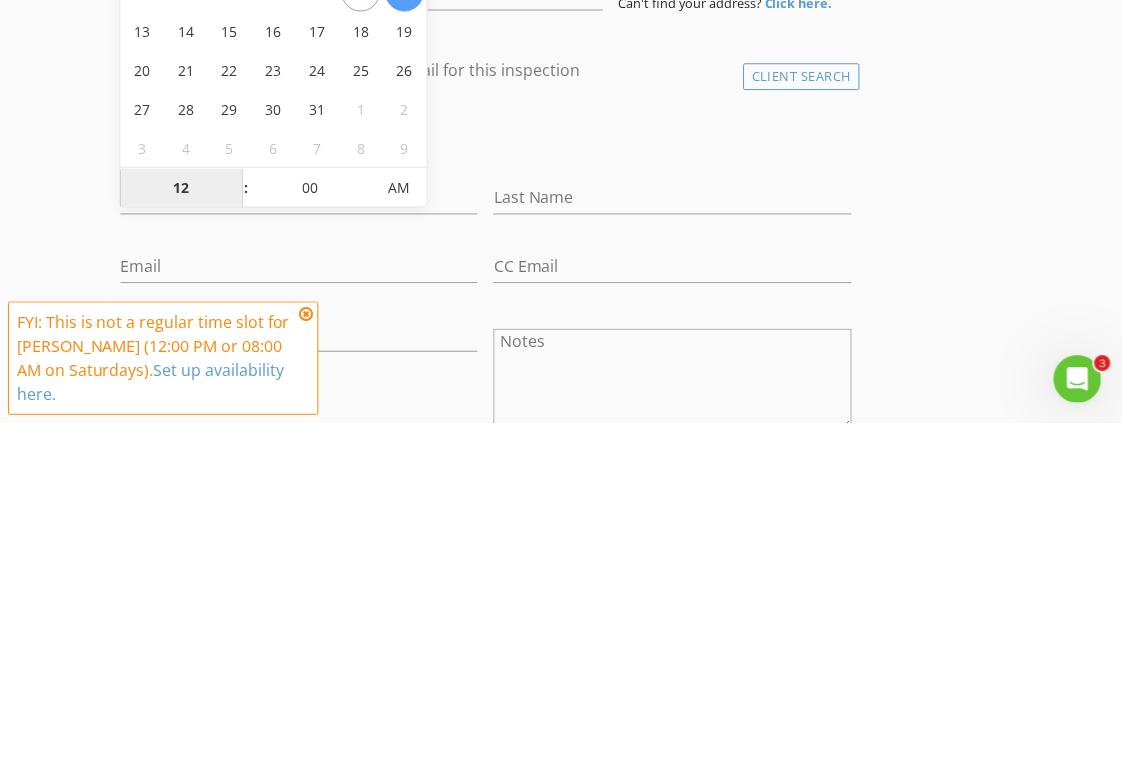 type on "[DATE] 12:00 PM" 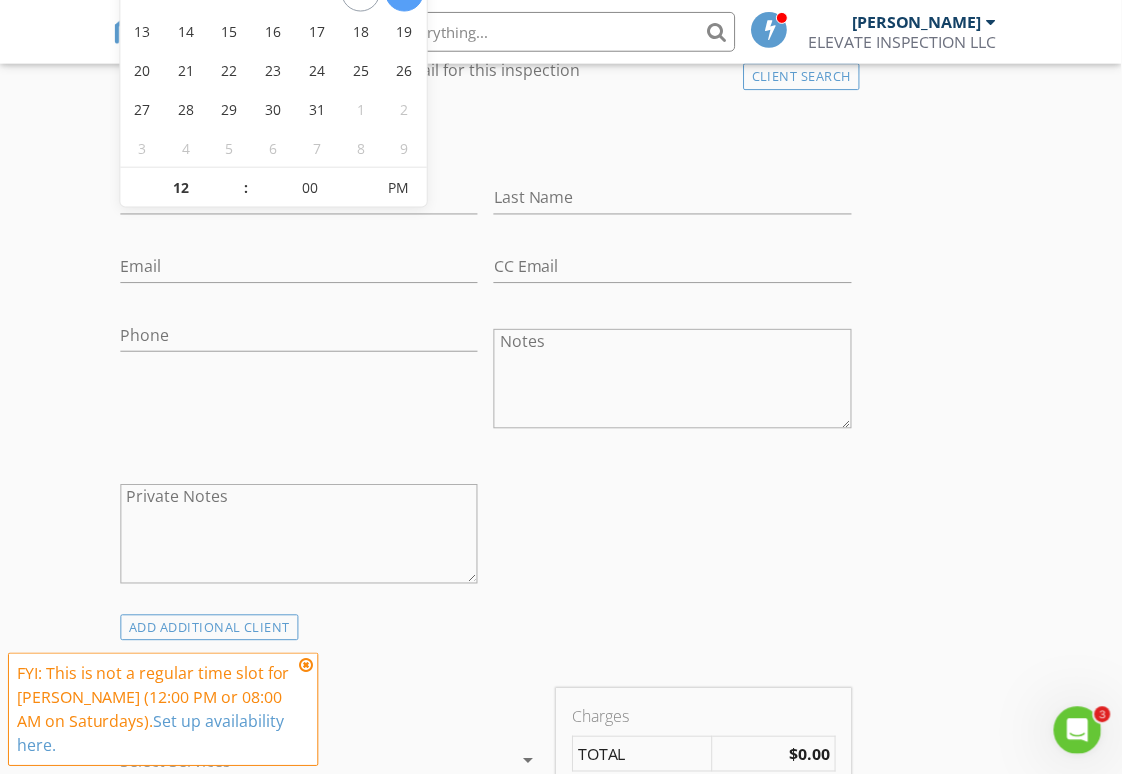 click on "INSPECTOR(S)
check_box   Jorge Cermeno   PRIMARY   check_box_outline_blank   Vance Robinson     Jorge Cermeno arrow_drop_down   check_box_outline_blank Jorge Cermeno specifically requested
Date/Time
07/12/2025 12:00 PM
Location
Address Form       Can't find your address?   Click here.
client
check_box Enable Client CC email for this inspection   Client Search     check_box_outline_blank Client is a Company/Organization     First Name   Last Name   Email   CC Email   Phone           Notes   Private Notes
ADD ADDITIONAL client
SERVICES
check_box_outline_blank   Residential Inspection   check_box_outline_blank   Wind Mitigation Inspection    check_box_outline_blank   4-Point Inspection    check_box_outline_blank   Re-Inspection   check_box_outline_blank   Multi-Family Building" at bounding box center (564, 1173) 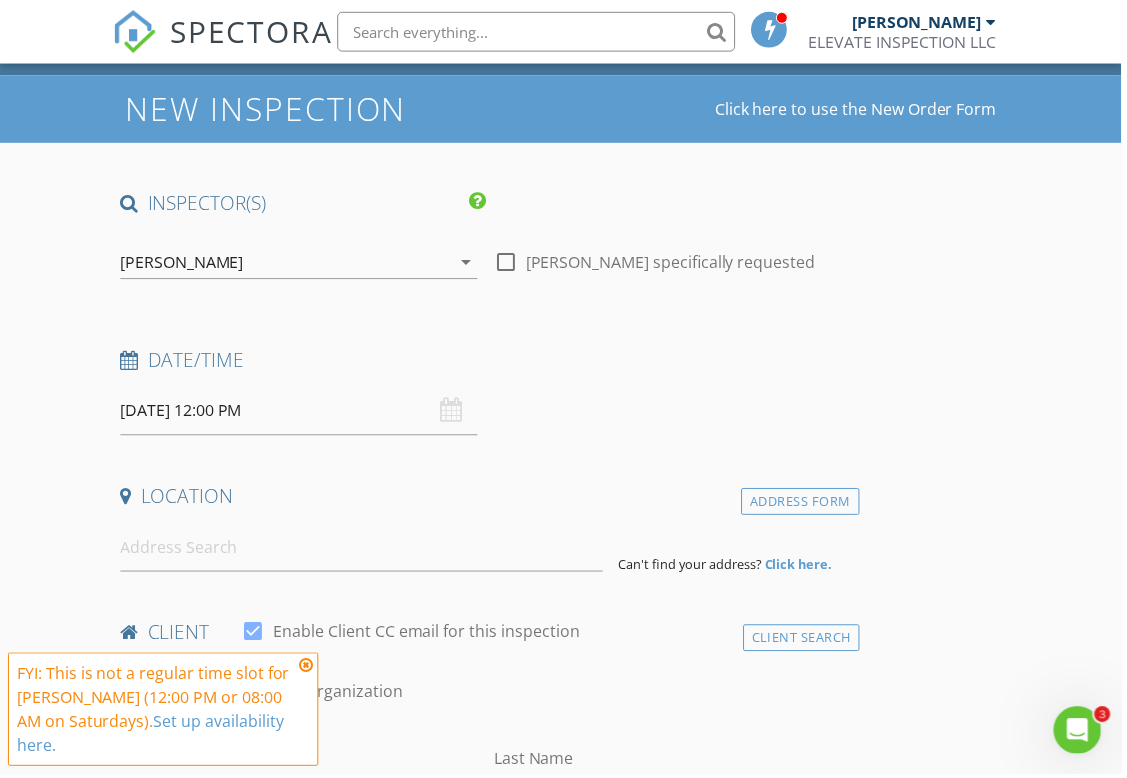 scroll, scrollTop: 82, scrollLeft: 0, axis: vertical 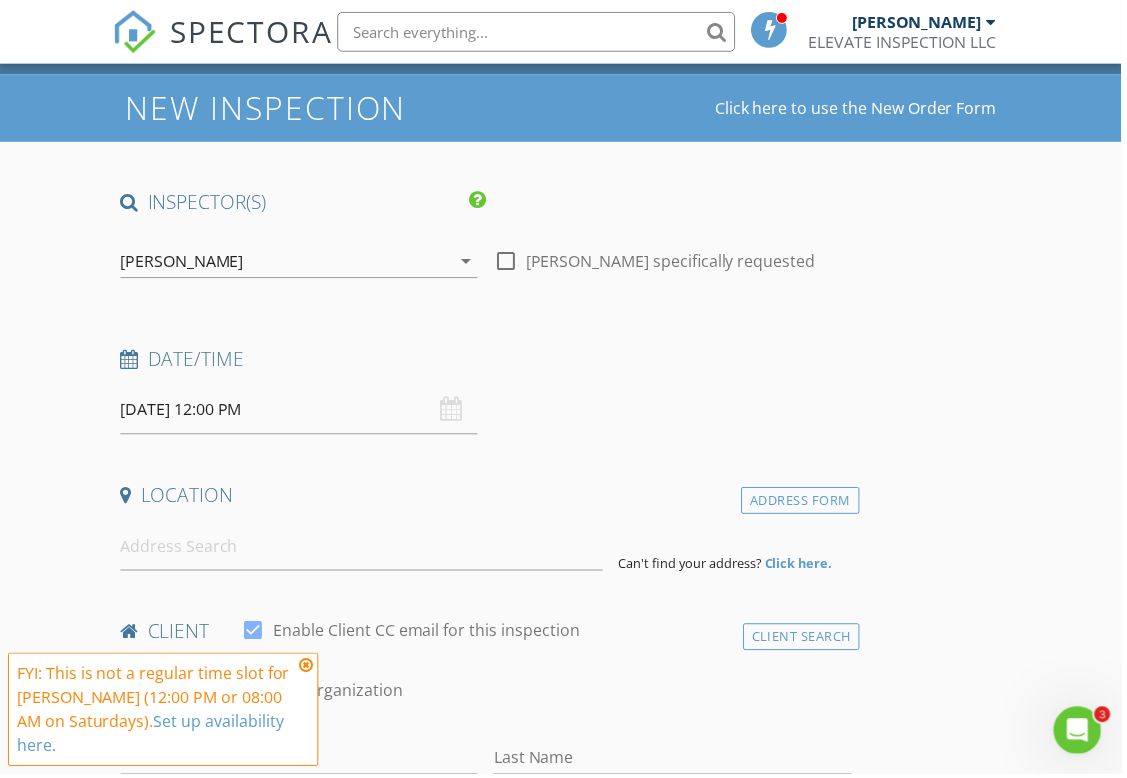 click on "arrow_drop_down" at bounding box center (468, 263) 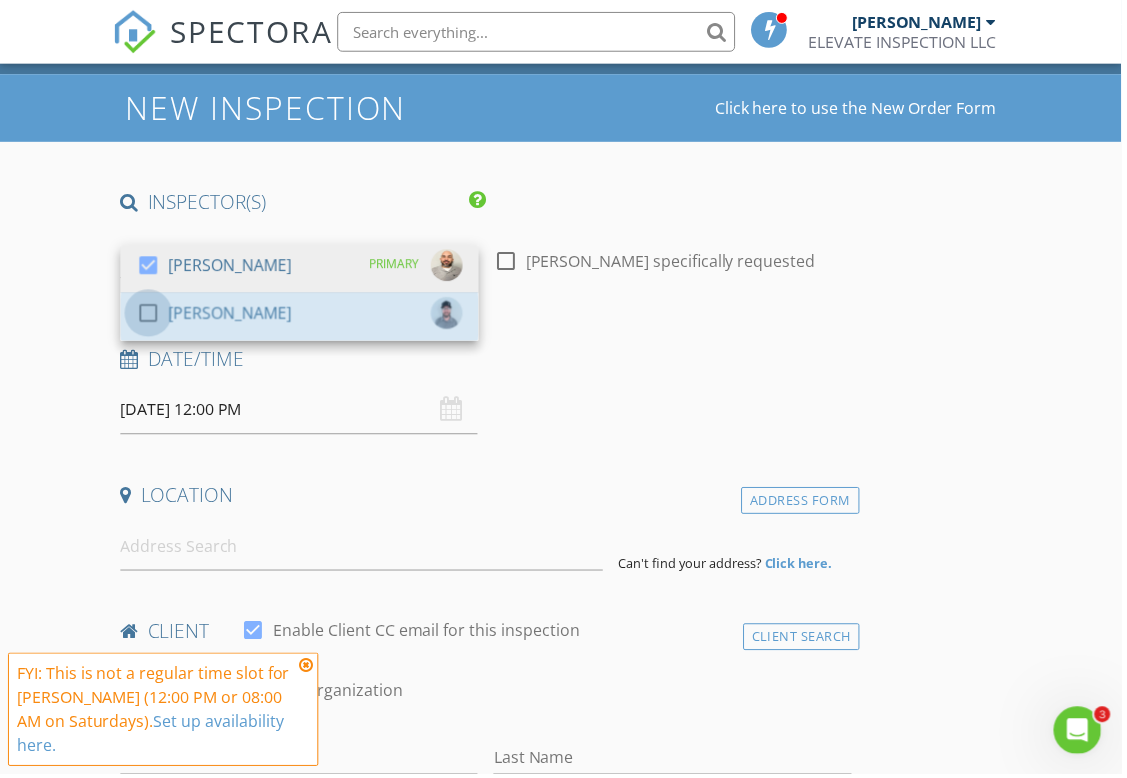 click at bounding box center [149, 315] 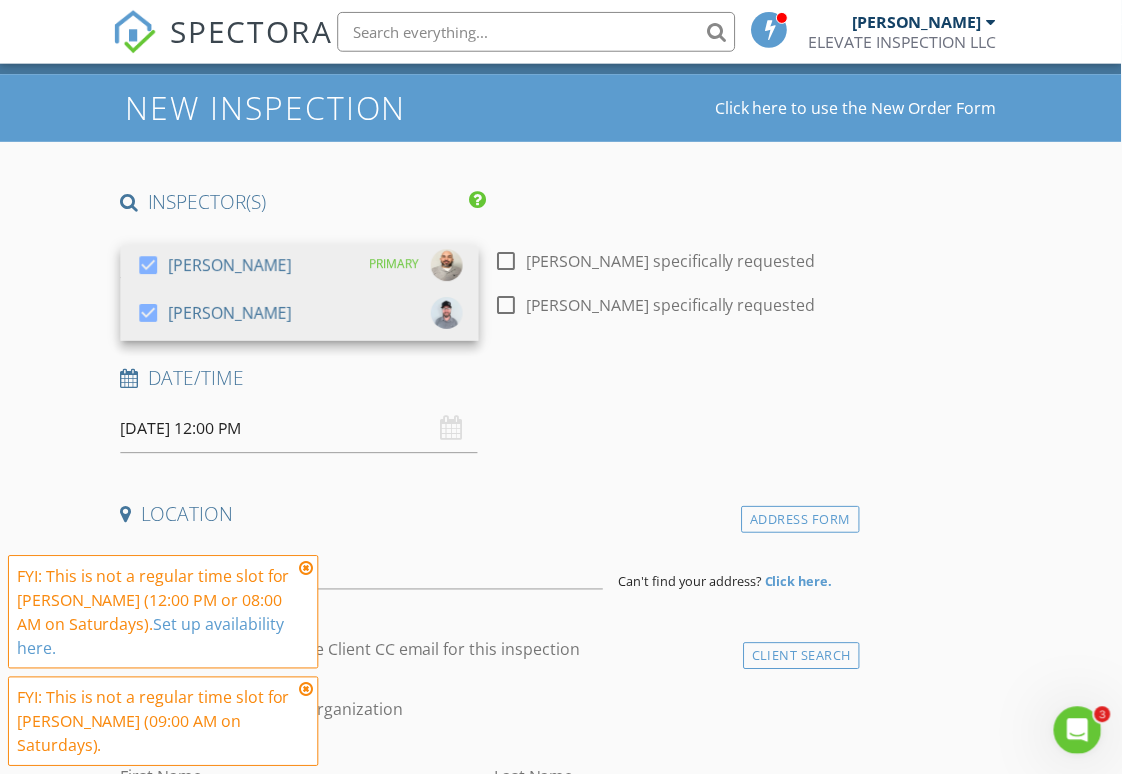 click at bounding box center (149, 267) 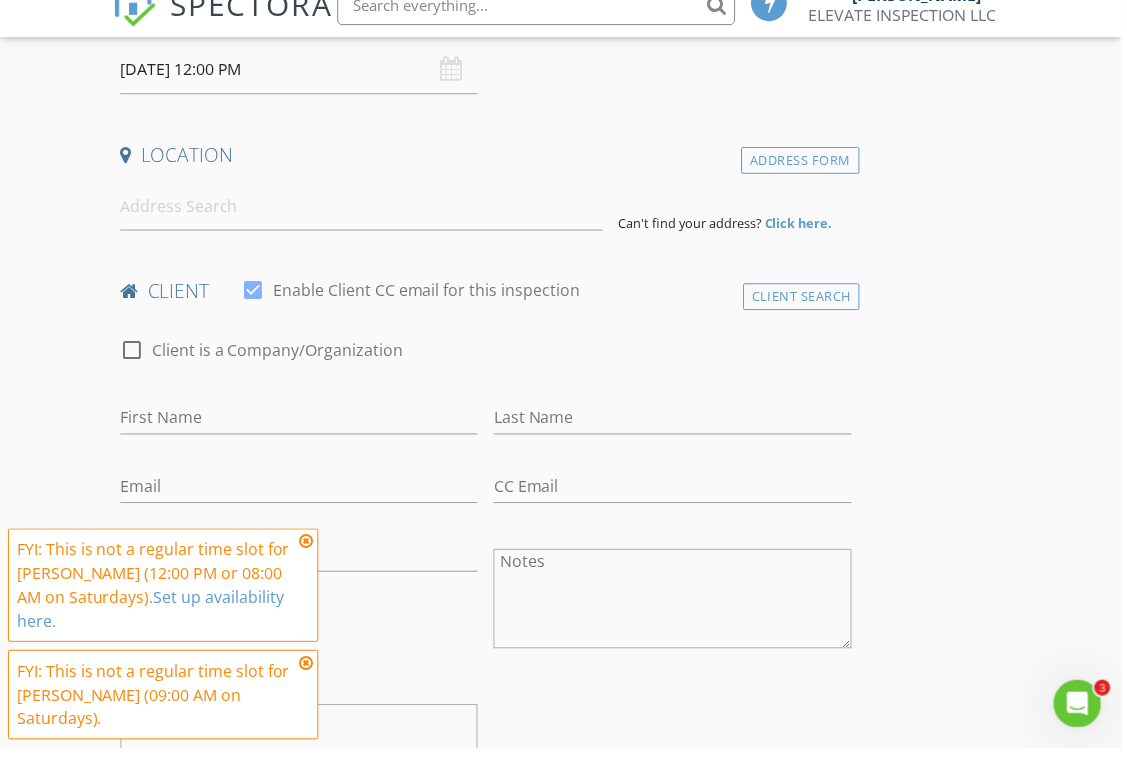 scroll, scrollTop: 394, scrollLeft: 0, axis: vertical 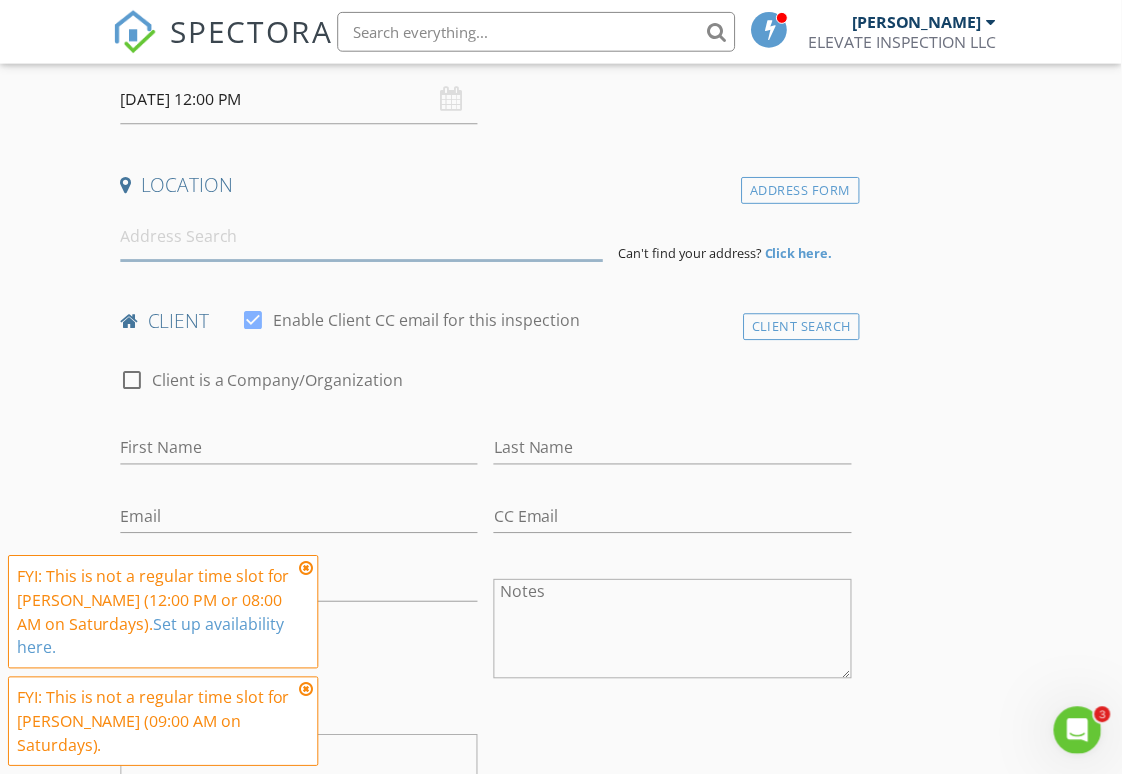 click at bounding box center [363, 237] 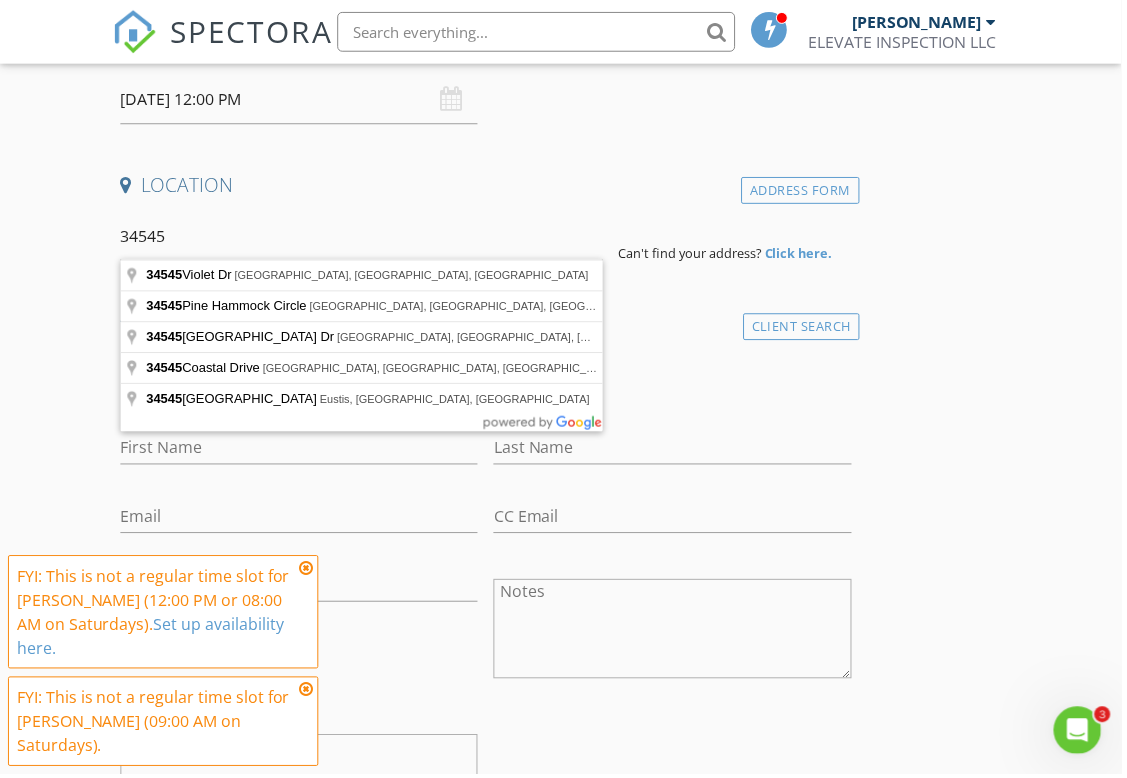 type on "34545 Violet Dr, Pinellas Park, FL, USA" 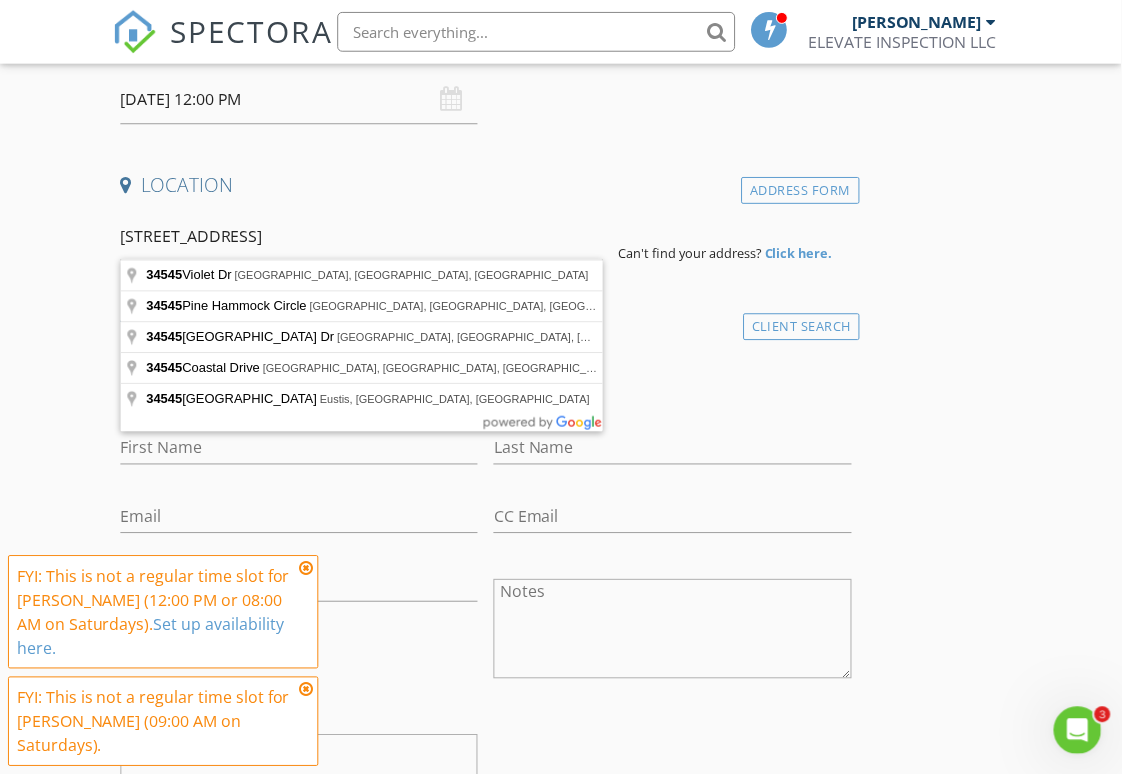 scroll, scrollTop: 395, scrollLeft: 0, axis: vertical 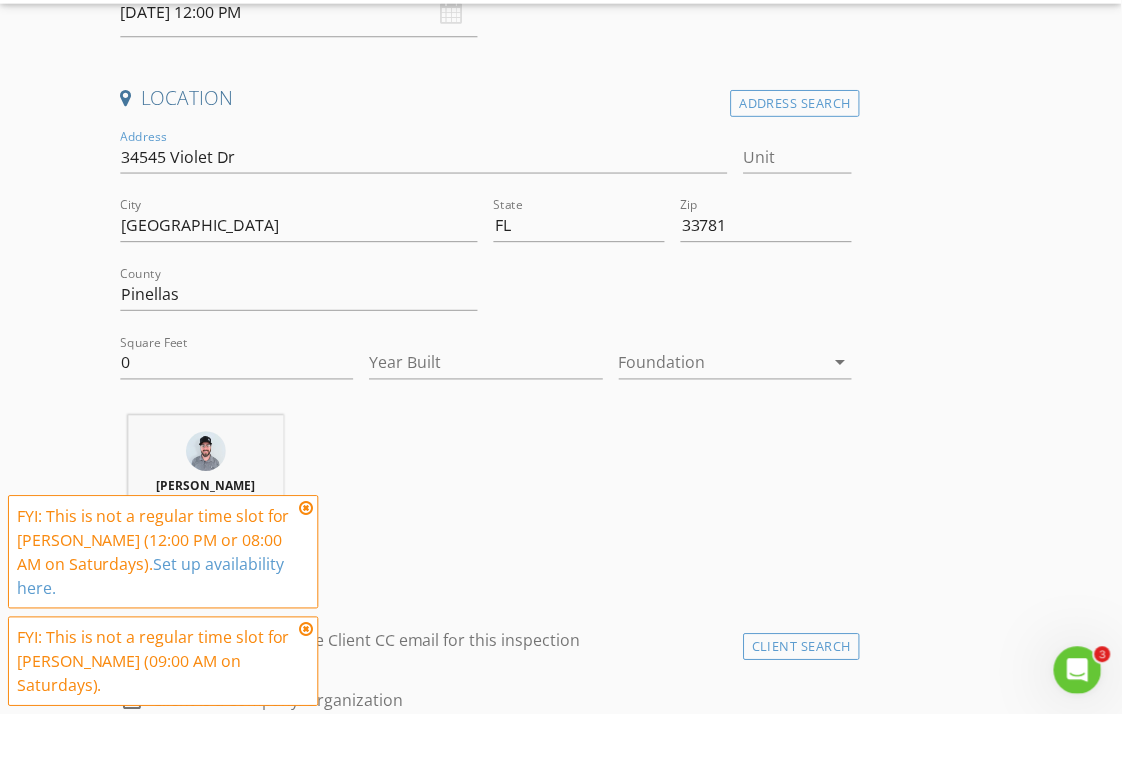 click on "INSPECTOR(S)
check_box_outline_blank   Jorge Cermeno     check_box   Vance Robinson   PRIMARY   Vance Robinson arrow_drop_down   check_box_outline_blank Vance Robinson specifically requested
Date/Time
07/12/2025 12:00 PM
Location
Address Search       Address 34545 Violet Dr   Unit   City Pinellas Park   State FL   Zip 33781   County Pinellas     Square Feet 0   Year Built   Foundation arrow_drop_down     Vance Robinson     19.2 miles     (27 minutes)
client
check_box Enable Client CC email for this inspection   Client Search     check_box_outline_blank Client is a Company/Organization     First Name   Last Name   Email   CC Email   Phone           Notes   Private Notes
ADD ADDITIONAL client
SERVICES
check_box_outline_blank   Residential Inspection   check_box_outline_blank" at bounding box center (564, 1602) 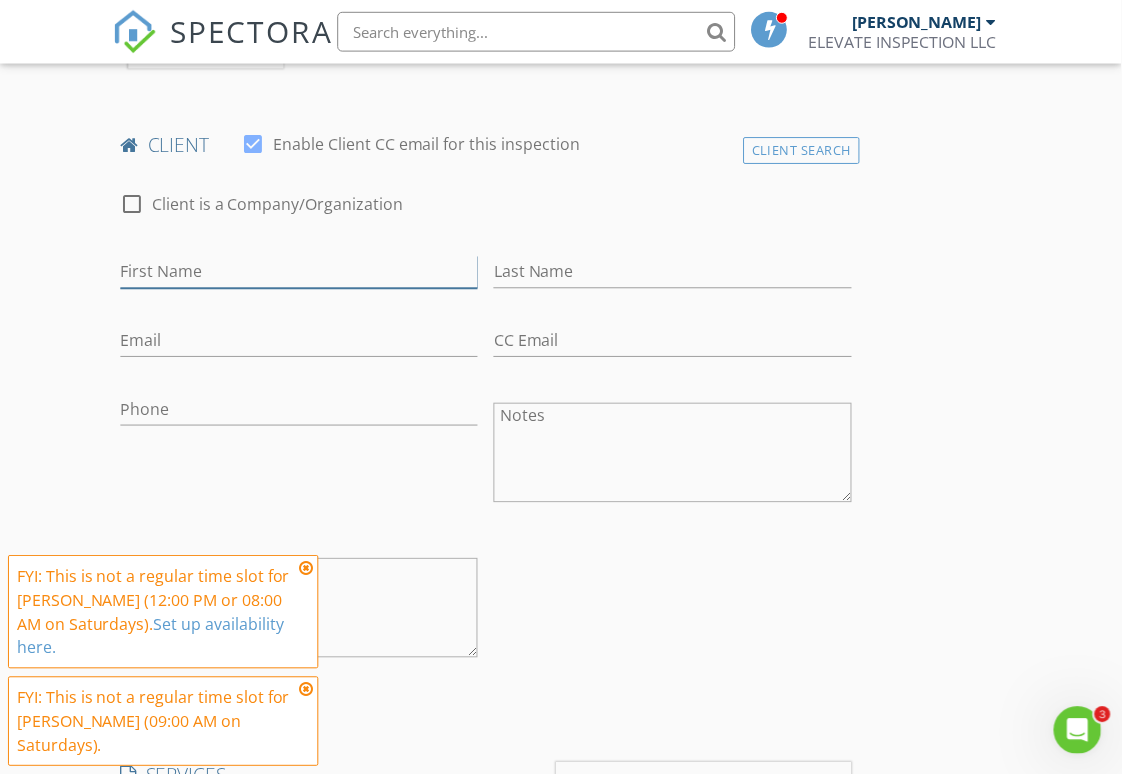 click on "First Name" at bounding box center (301, 273) 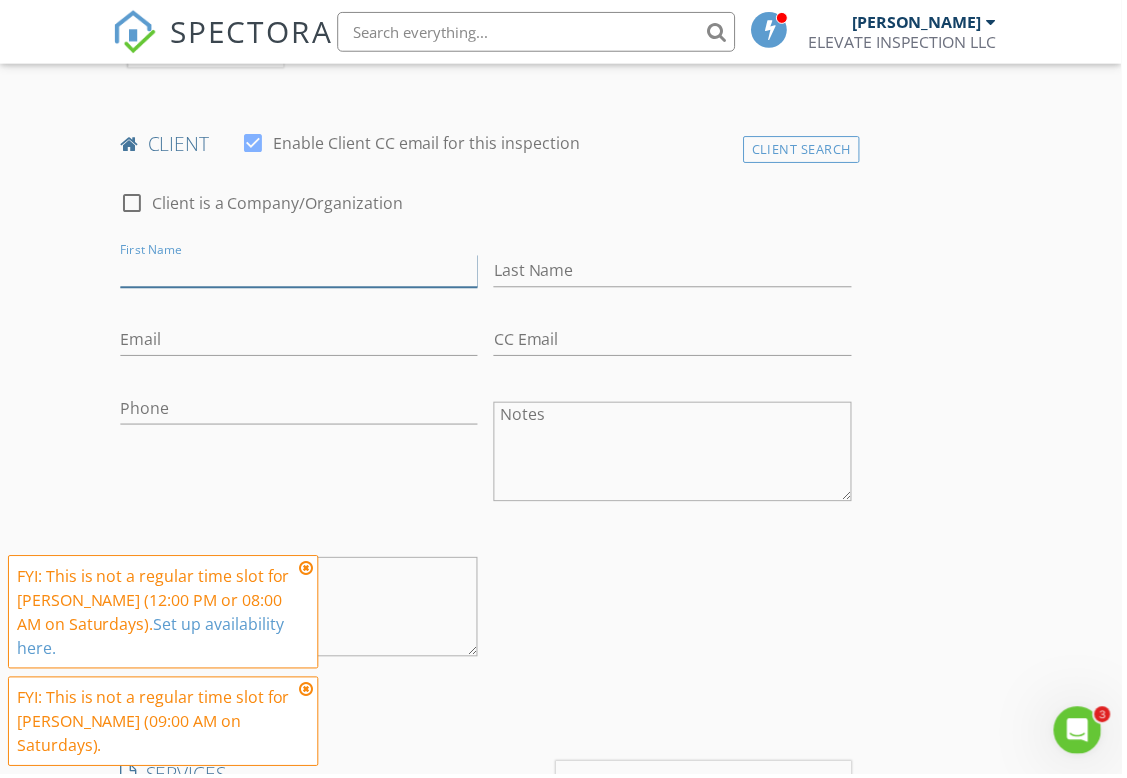 scroll, scrollTop: 980, scrollLeft: 0, axis: vertical 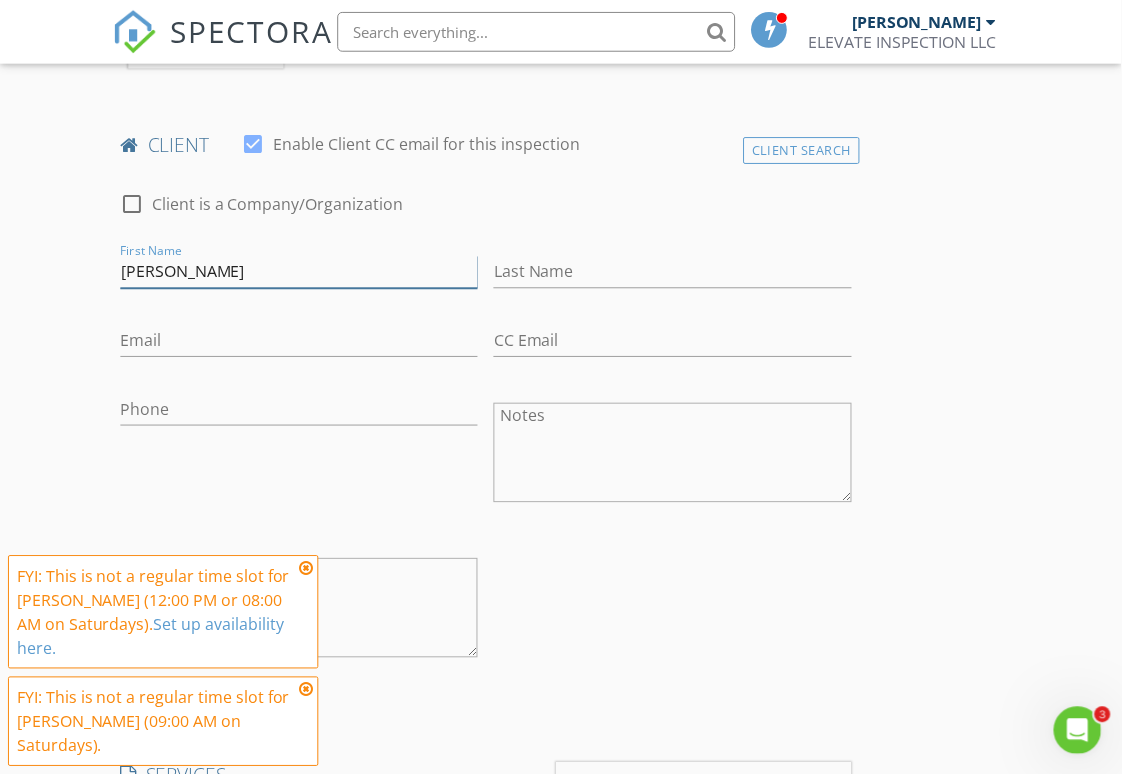 type on "[PERSON_NAME]" 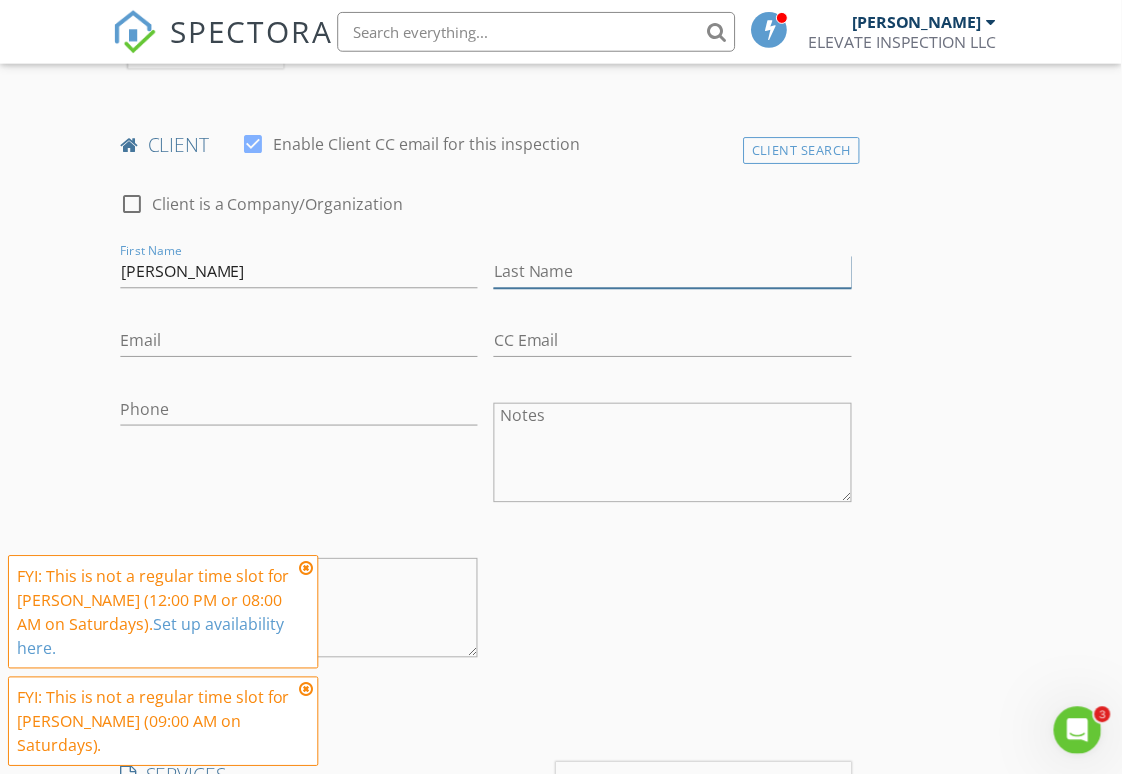 click on "Last Name" at bounding box center [676, 273] 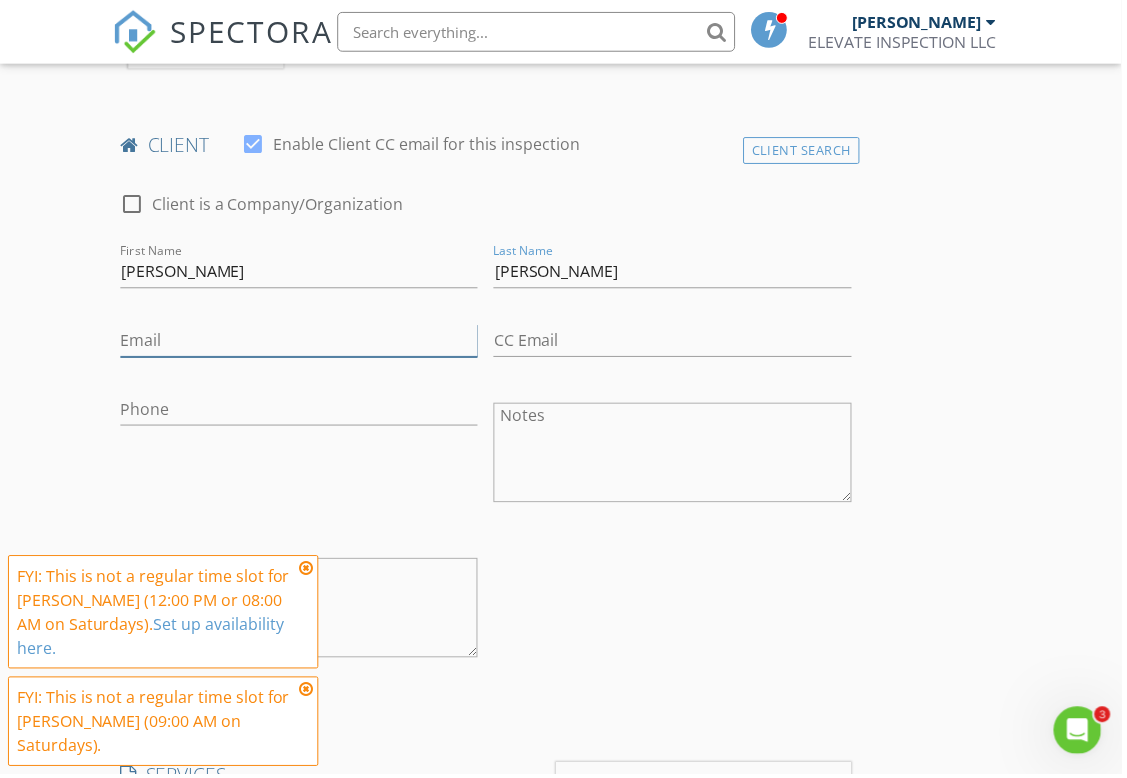 click on "Email" at bounding box center (301, 342) 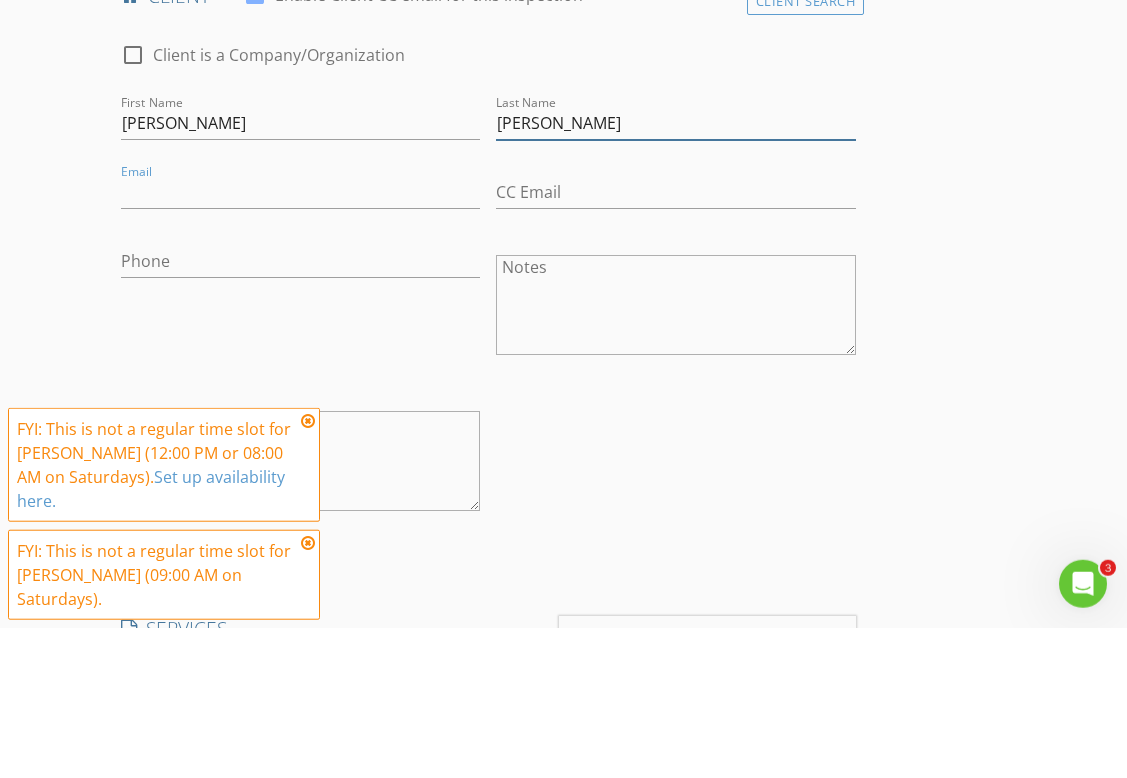 click on "Suarez" at bounding box center [676, 273] 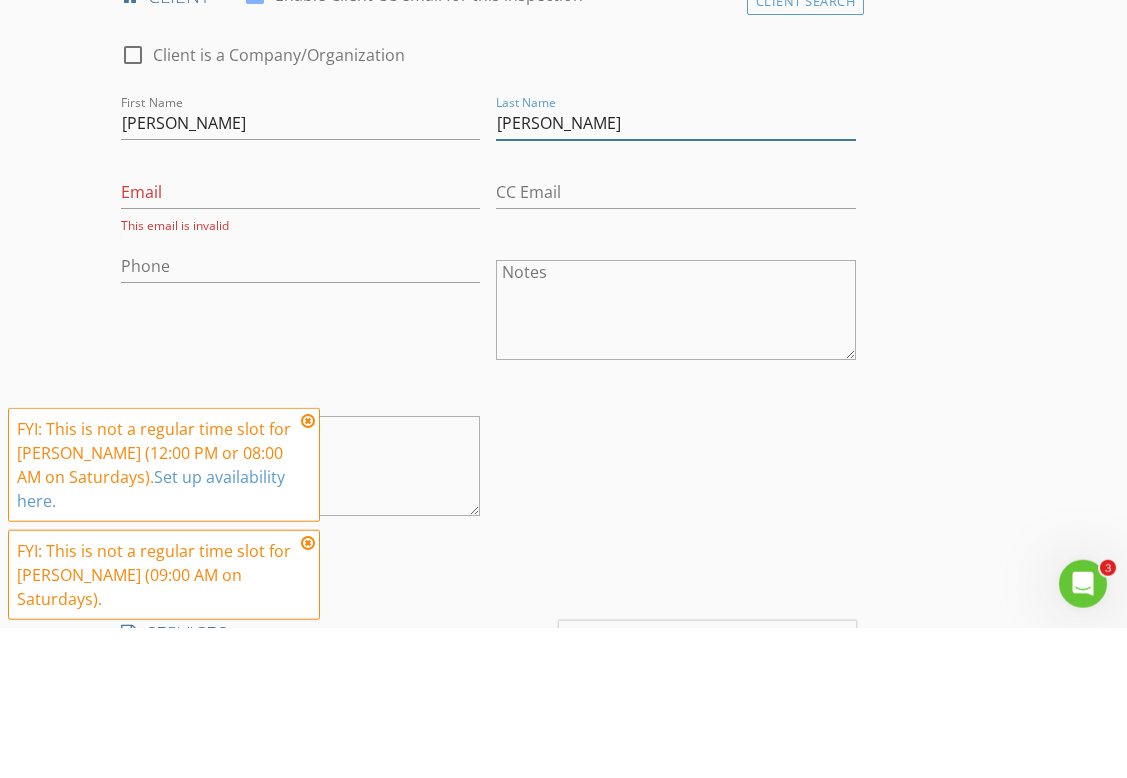 type on "[PERSON_NAME]" 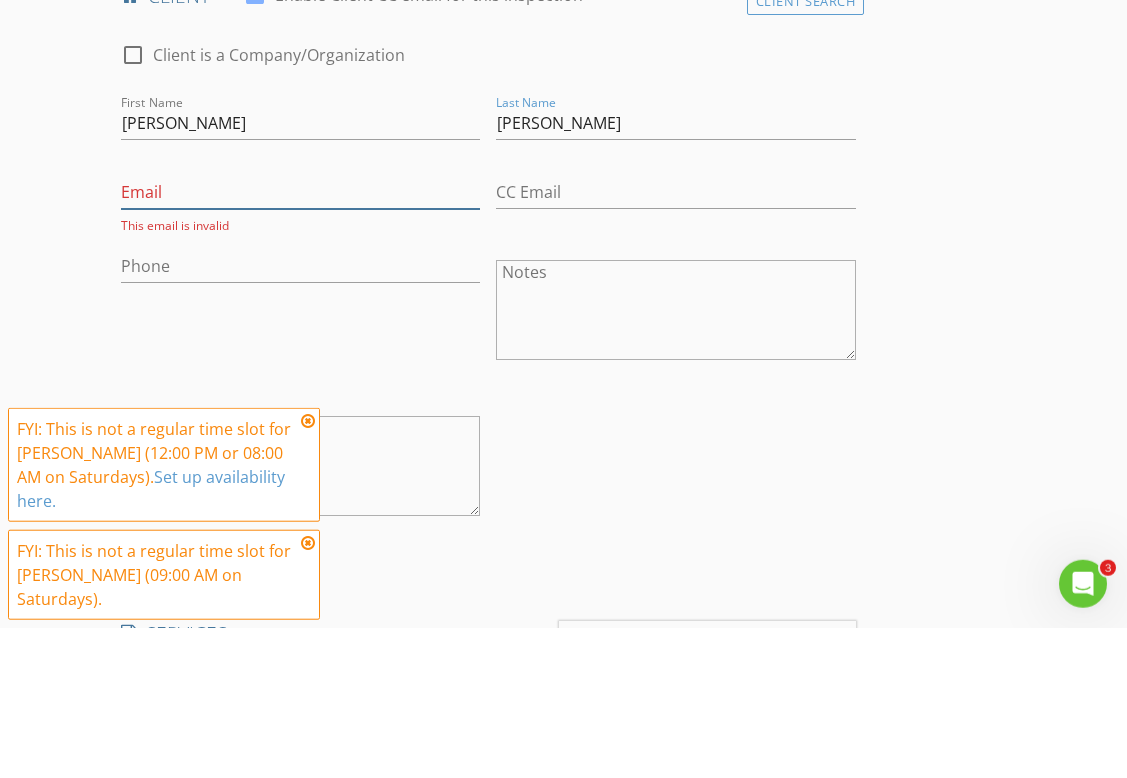 click on "Email" at bounding box center [301, 342] 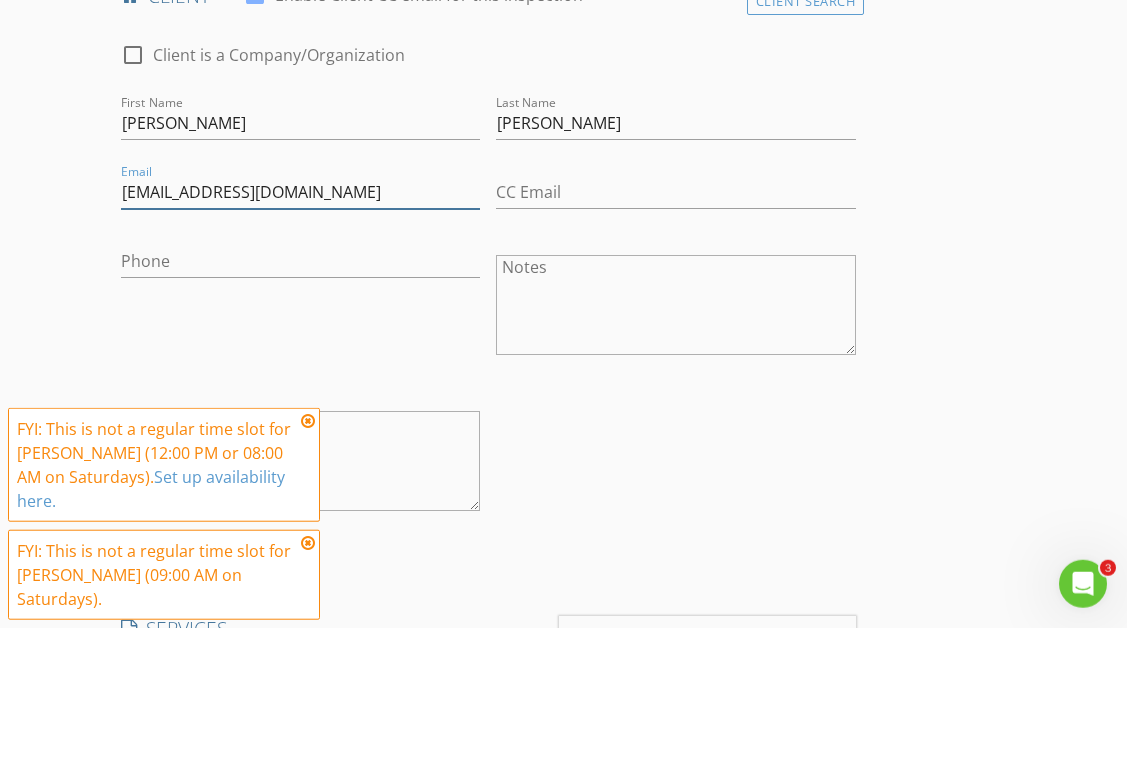 type on "Michellev336@gmail.com" 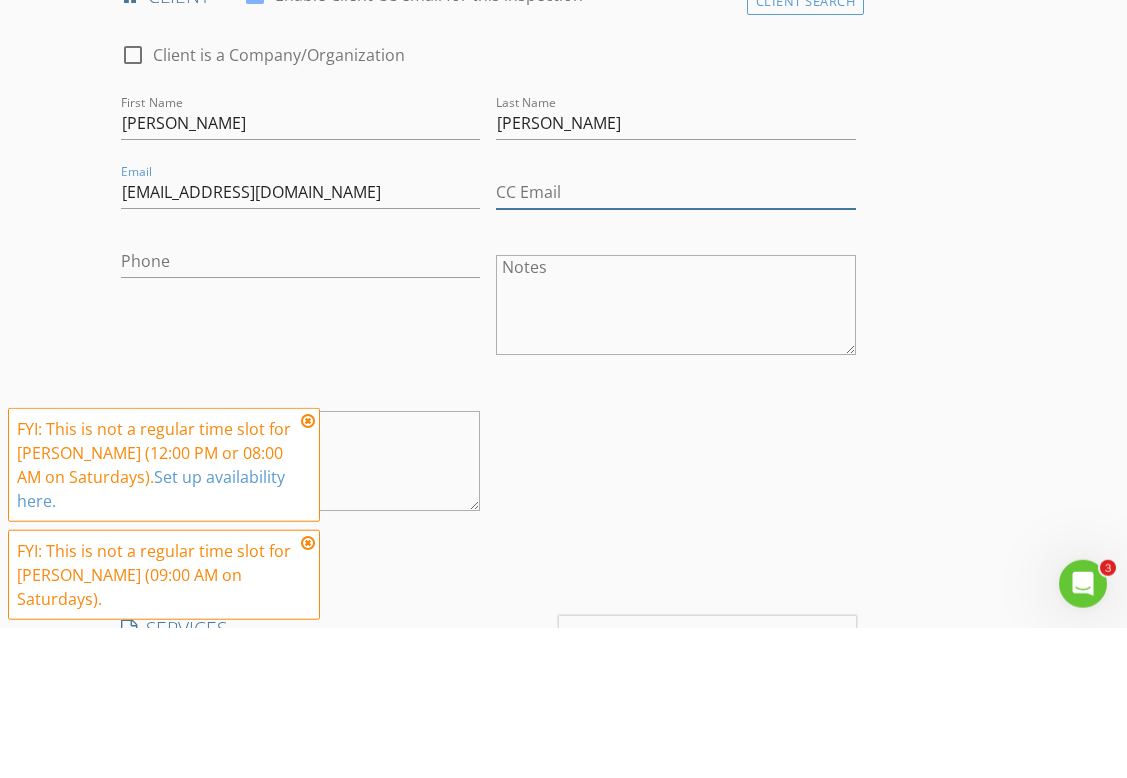 click on "CC Email" at bounding box center (676, 342) 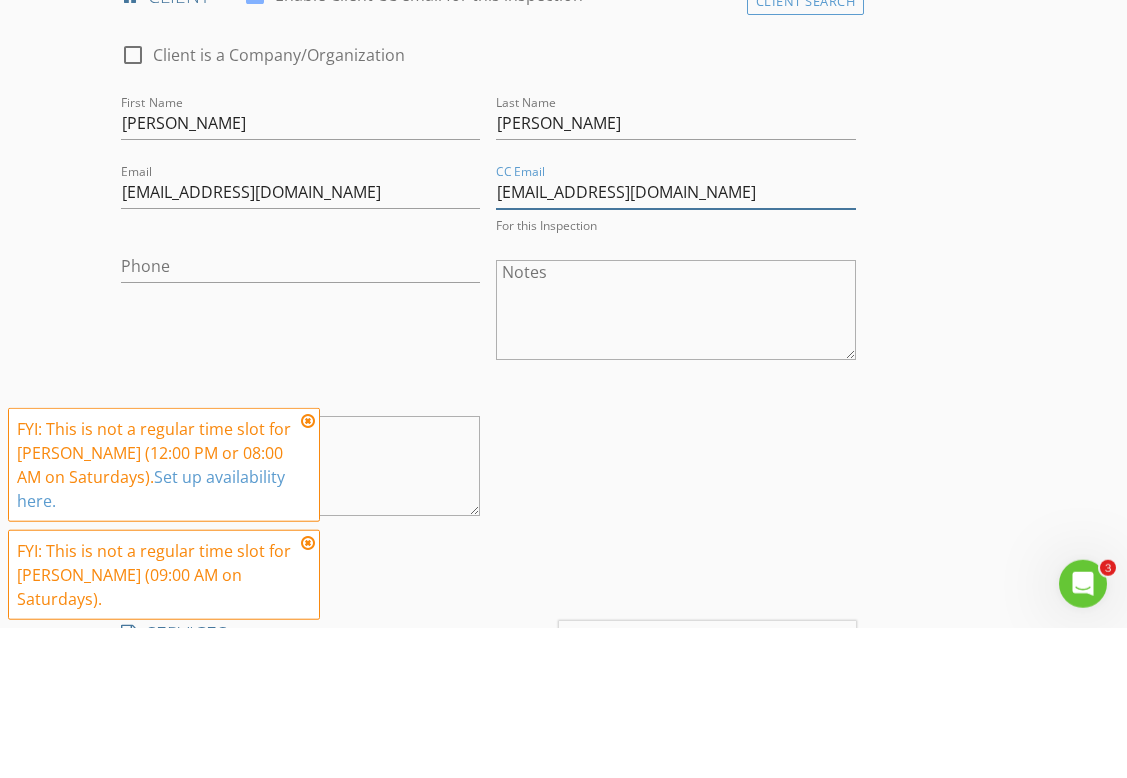 type on "[EMAIL_ADDRESS][DOMAIN_NAME]" 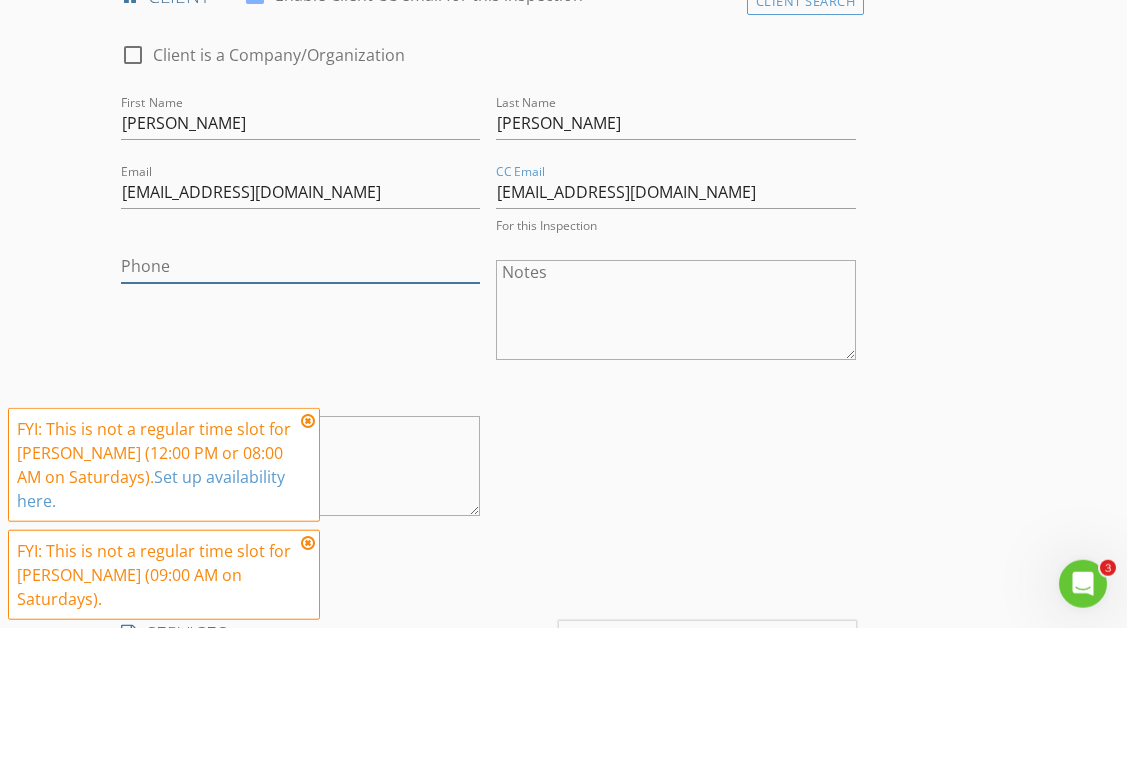 click on "Phone" at bounding box center (301, 416) 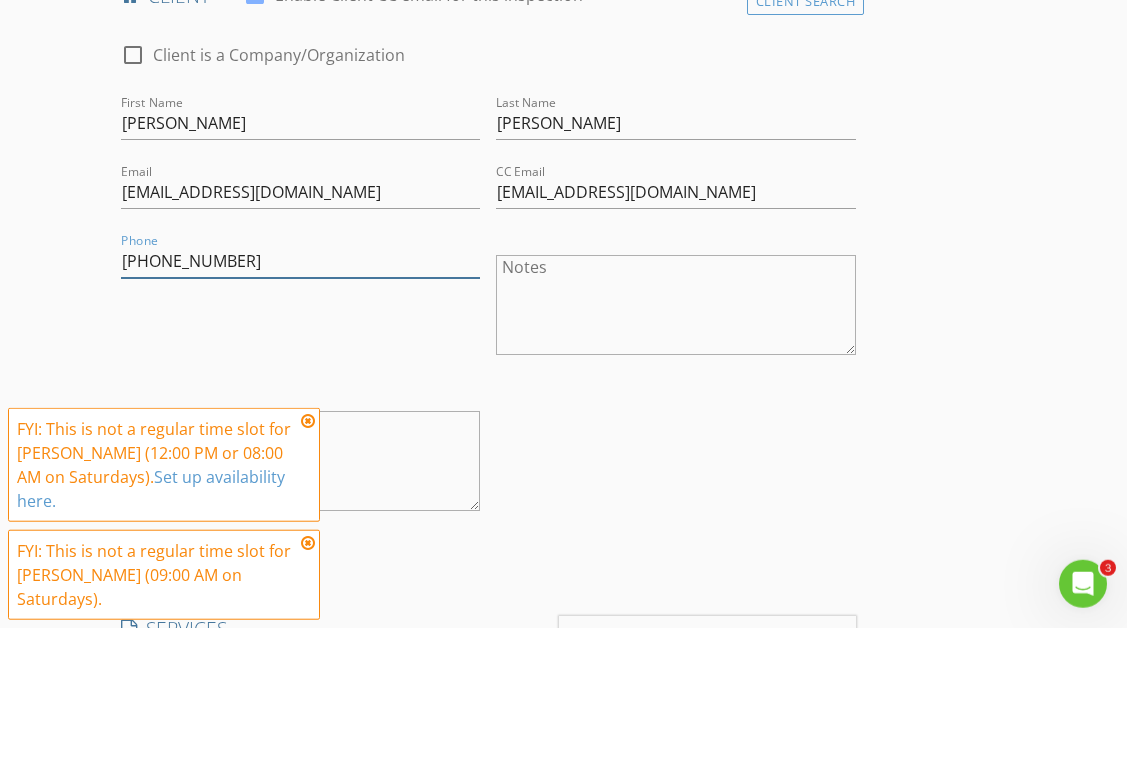 type on "[PHONE_NUMBER]" 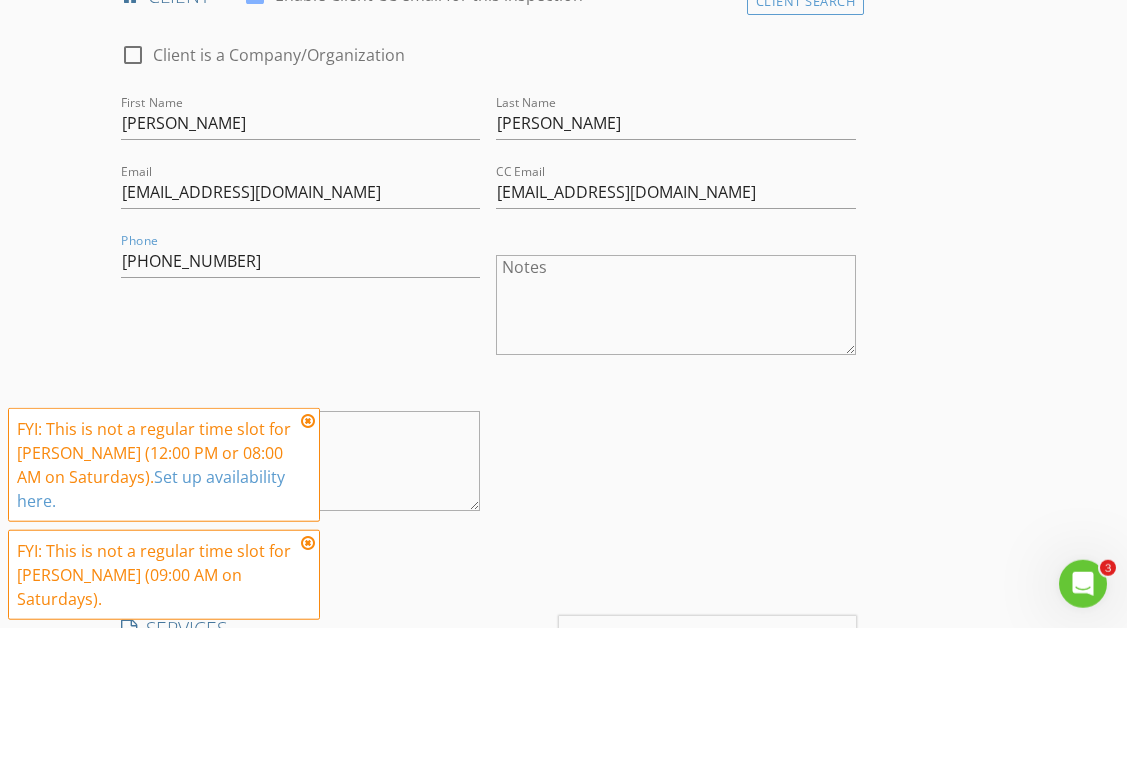 click on "INSPECTOR(S)
check_box_outline_blank   Jorge Cermeno     check_box   Vance Robinson   PRIMARY   Vance Robinson arrow_drop_down   check_box_outline_blank Vance Robinson specifically requested
Date/Time
07/12/2025 12:00 PM
Location
Address Search       Address 34545 Violet Dr   Unit   City Pinellas Park   State FL   Zip 33781   County Pinellas     Square Feet 0   Year Built   Foundation arrow_drop_down     Vance Robinson     19.2 miles     (27 minutes)
client
check_box Enable Client CC email for this inspection   Client Search     check_box_outline_blank Client is a Company/Organization     First Name Luz   Last Name Suárez   Email Michellev336@gmail.com   CC Email Lucysrz@aol.com   Phone 727-251-4659           Notes   Private Notes
ADD ADDITIONAL client
SERVICES" at bounding box center (564, 1043) 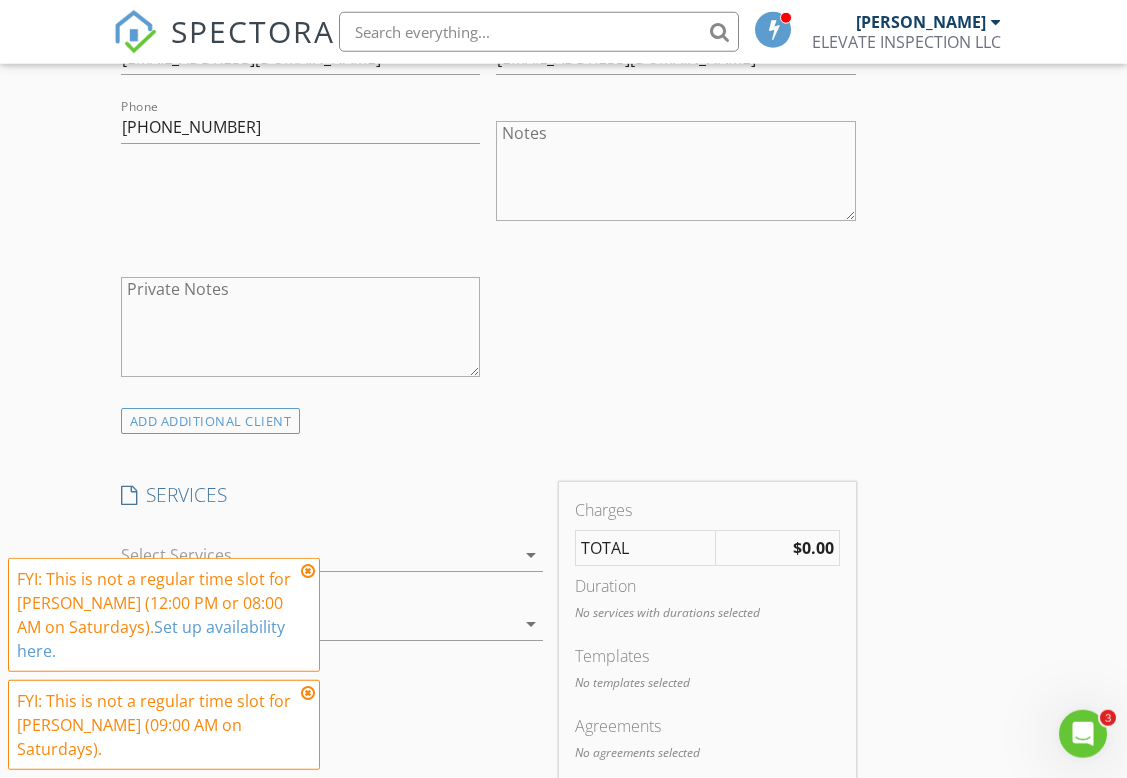 click at bounding box center (318, 555) 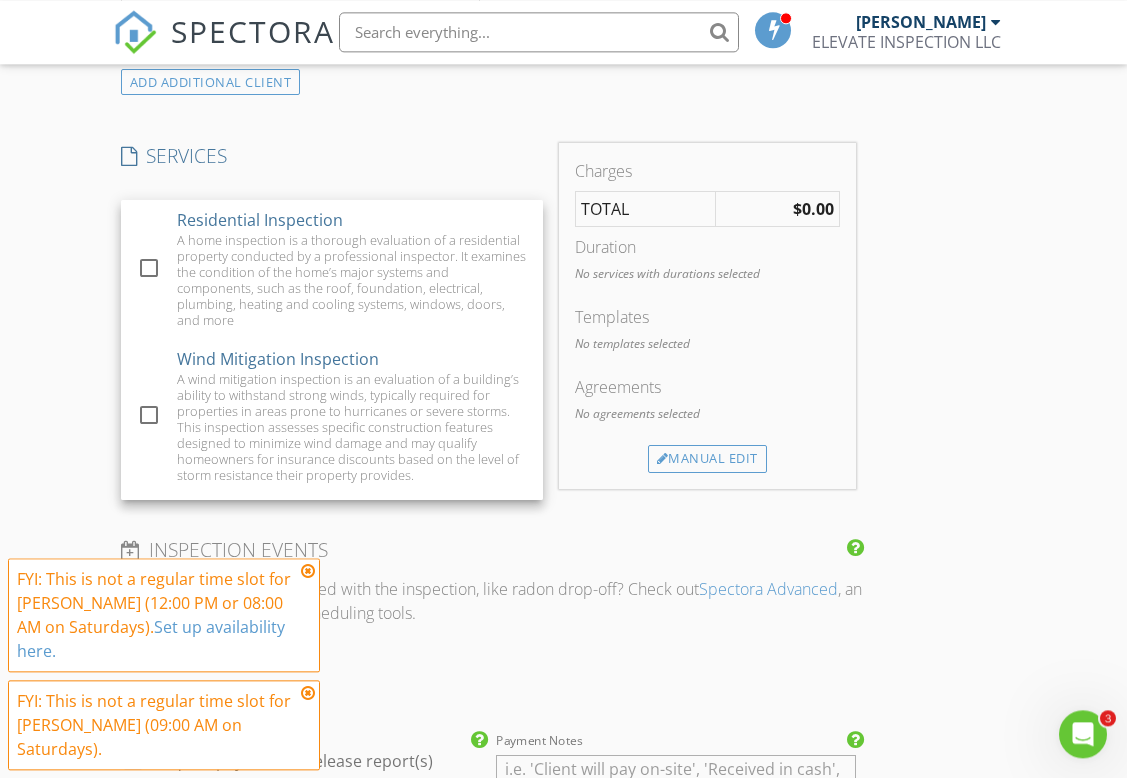 scroll, scrollTop: 1603, scrollLeft: 0, axis: vertical 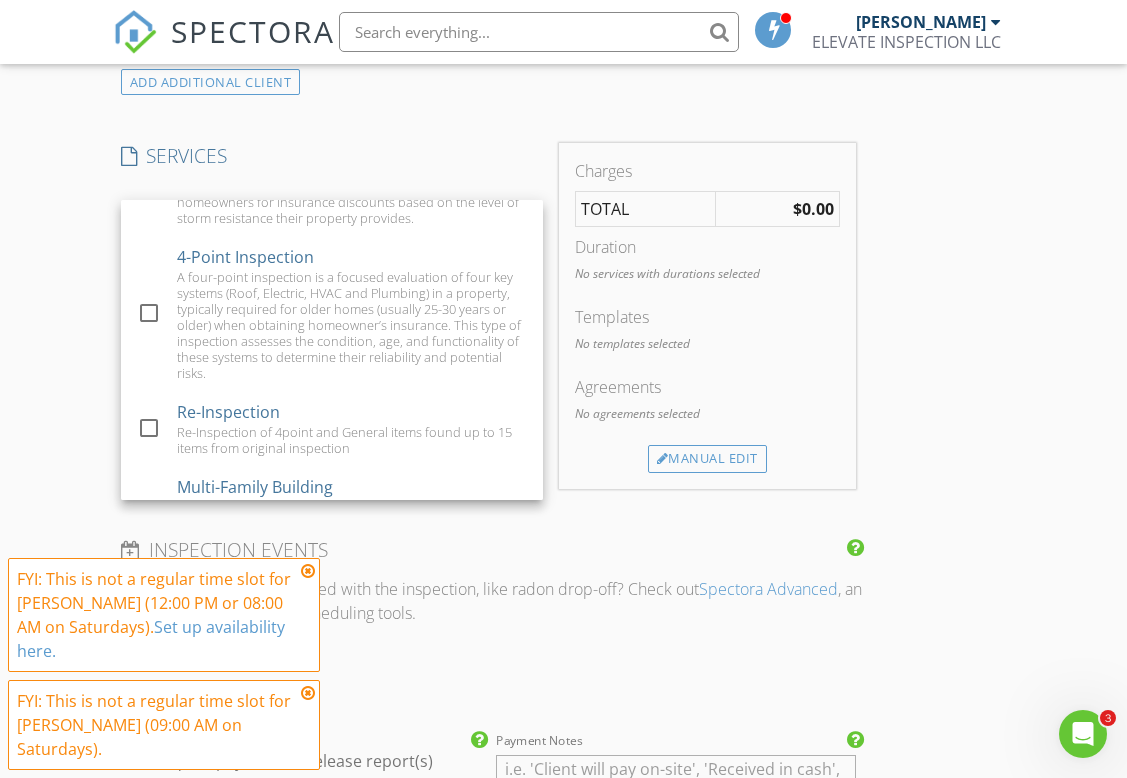 click at bounding box center [149, 313] 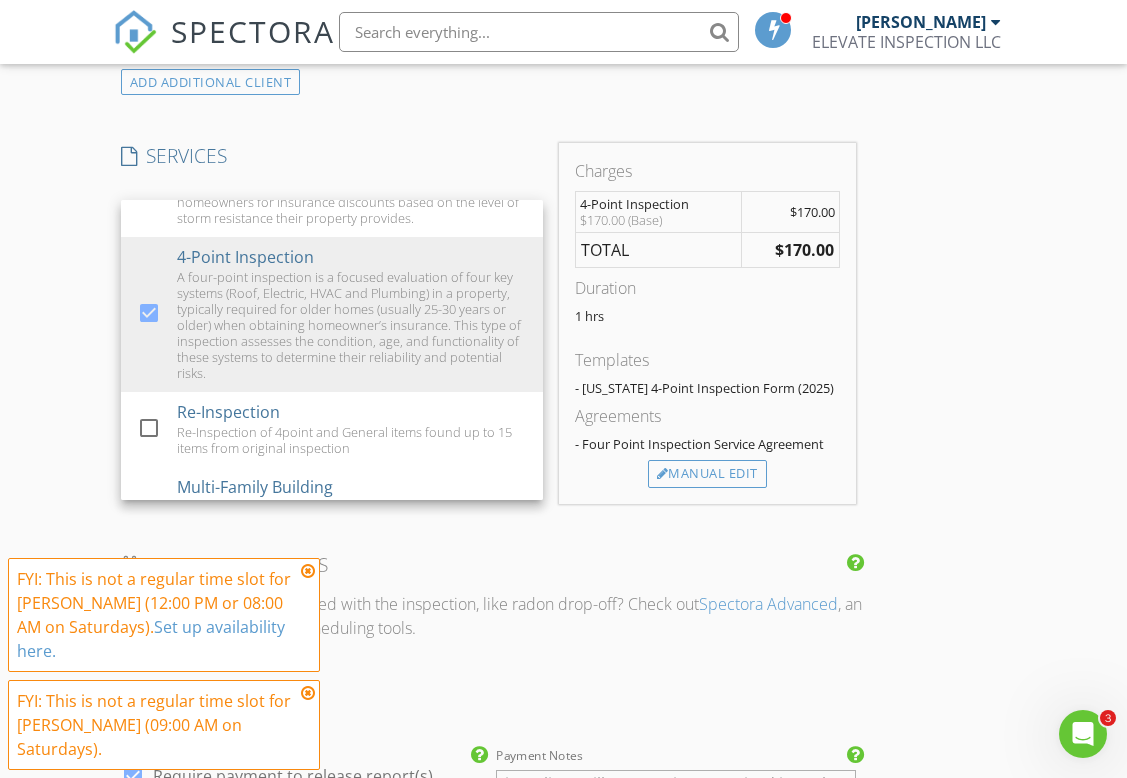 click on "Manual Edit" at bounding box center [707, 474] 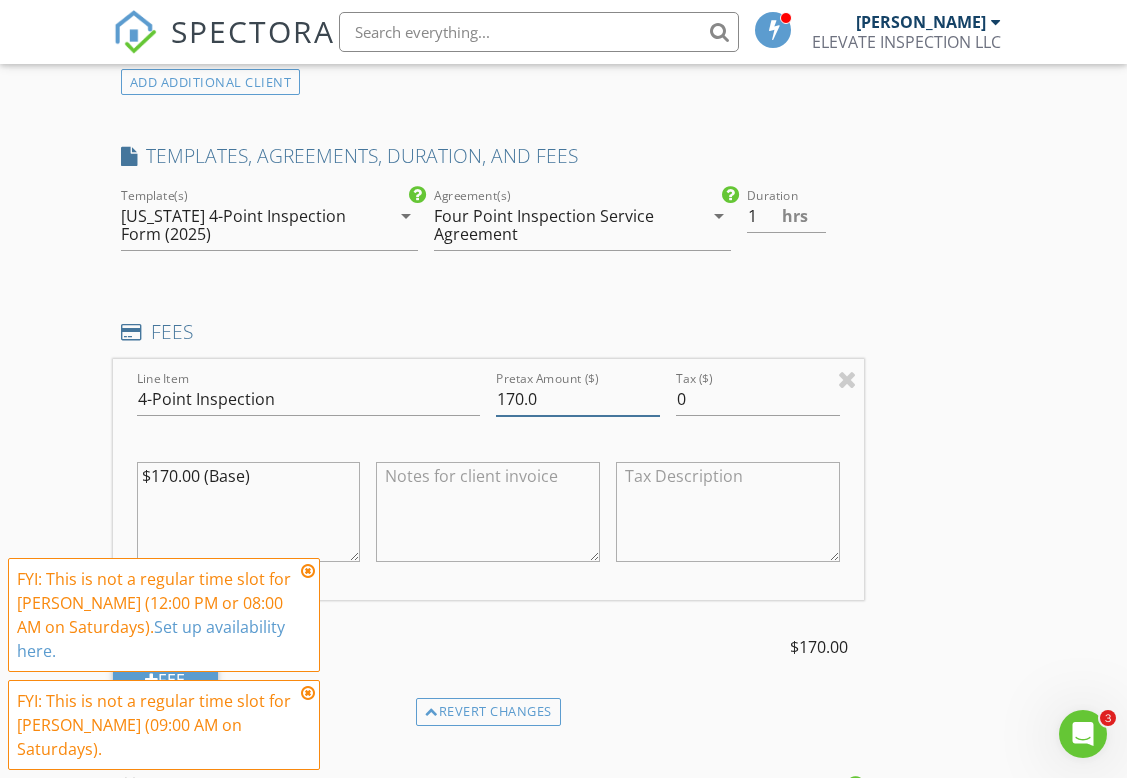 click on "170.0" at bounding box center (578, 399) 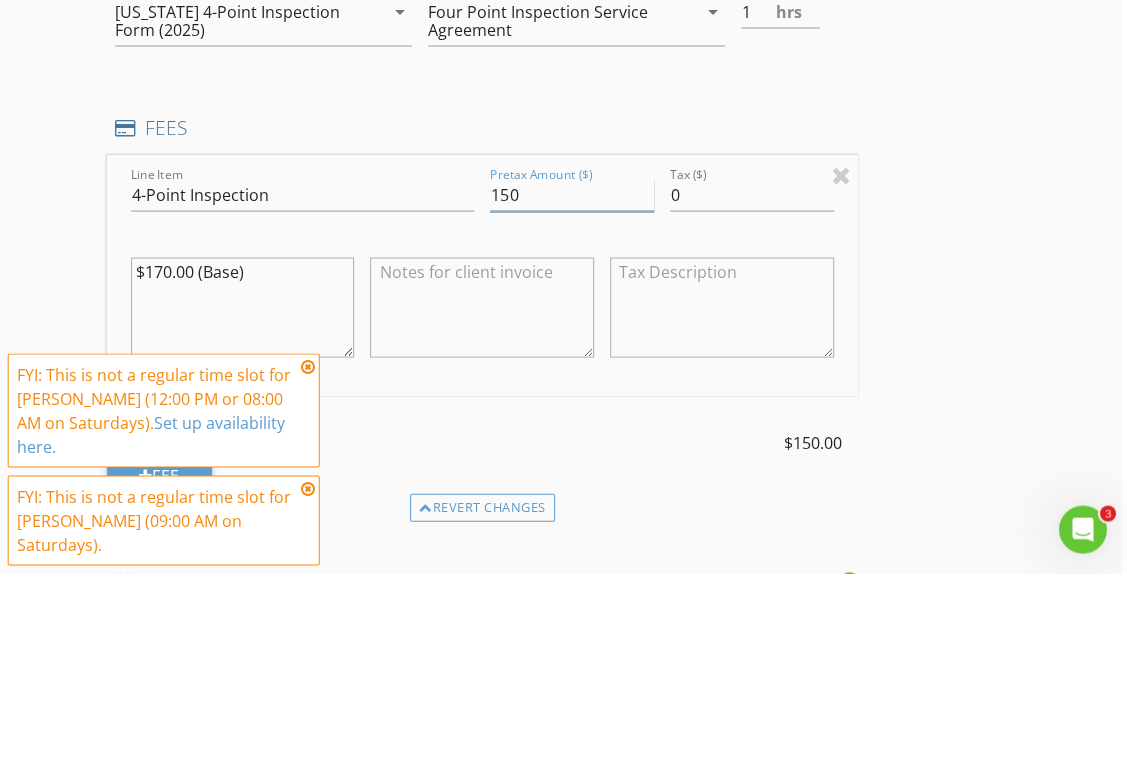 scroll, scrollTop: 1603, scrollLeft: 7, axis: both 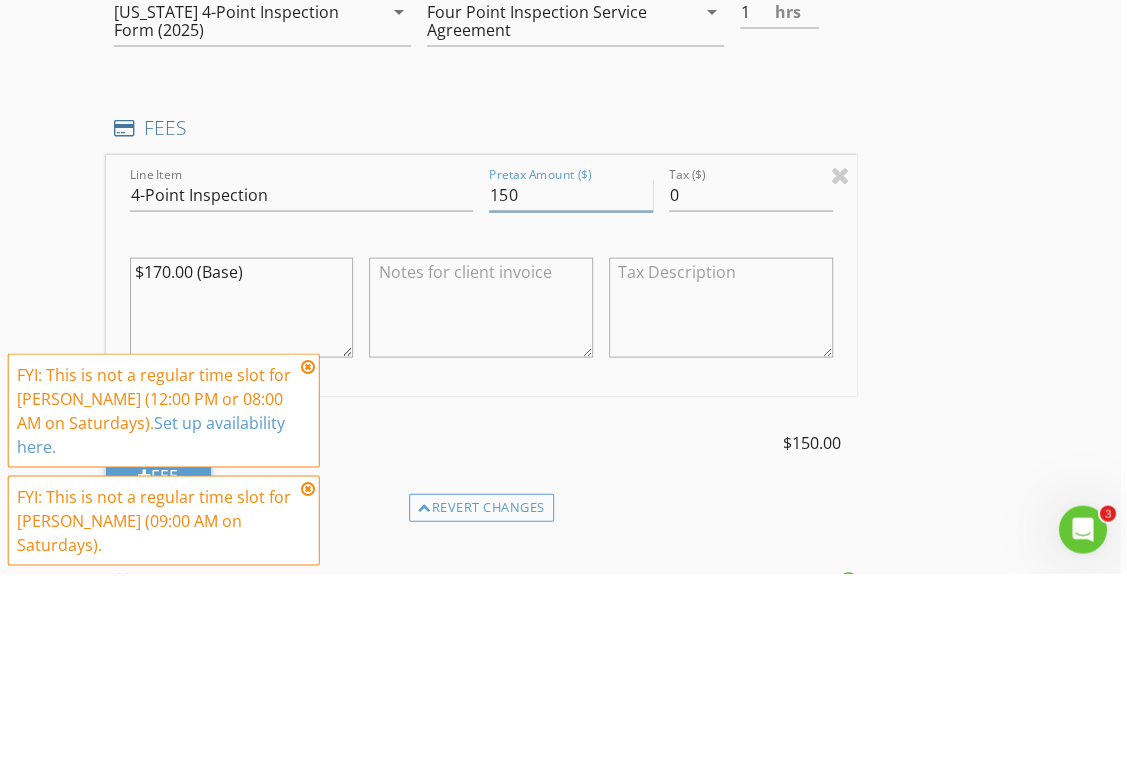 type on "150" 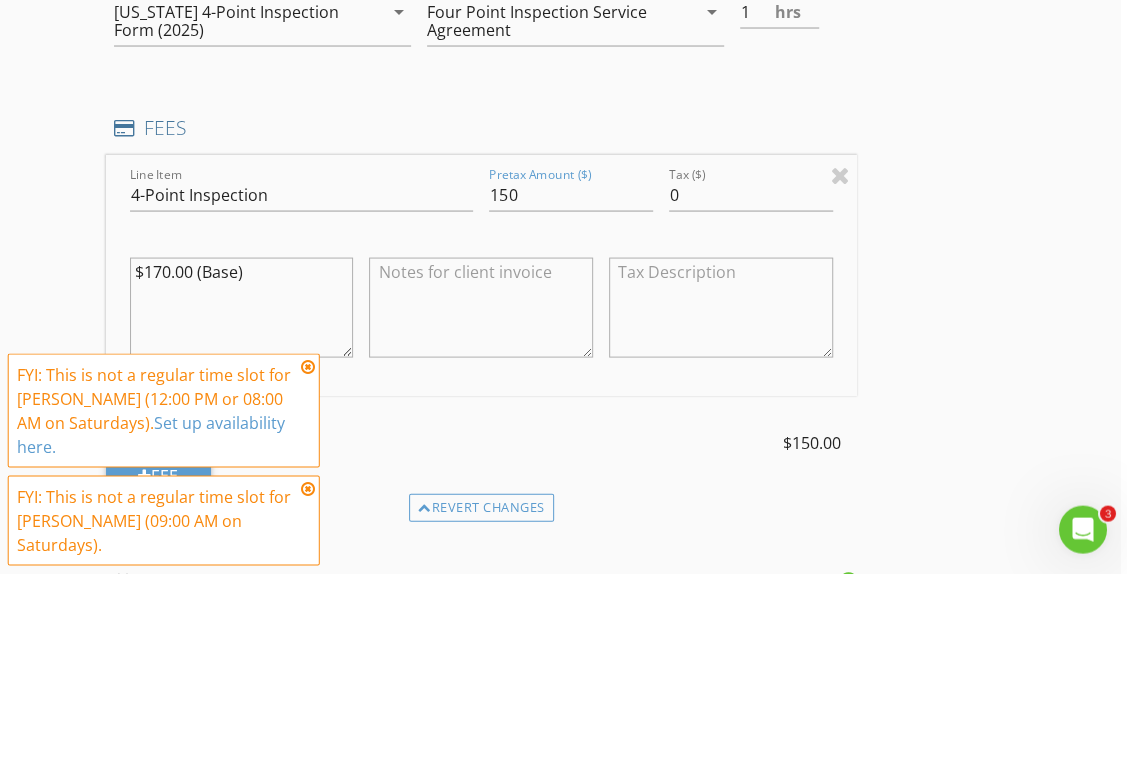 click on "New Inspection
Click here to use the New Order Form
INSPECTOR(S)
check_box_outline_blank   Jorge Cermeno     check_box   Vance Robinson   PRIMARY   Vance Robinson arrow_drop_down   check_box_outline_blank Vance Robinson specifically requested
Date/Time
07/12/2025 12:00 PM
Location
Address Search       Address 34545 Violet Dr   Unit   City Pinellas Park   State FL   Zip 33781   County Pinellas     Square Feet 0   Year Built   Foundation arrow_drop_down     Vance Robinson     19.2 miles     (27 minutes)
client
check_box Enable Client CC email for this inspection   Client Search     check_box_outline_blank Client is a Company/Organization     First Name Luz   Last Name Suárez   Email Michellev336@gmail.com   CC Email Lucysrz@aol.com   Phone 727-251-4659           Notes   Private Notes
SERVICES" at bounding box center (556, 504) 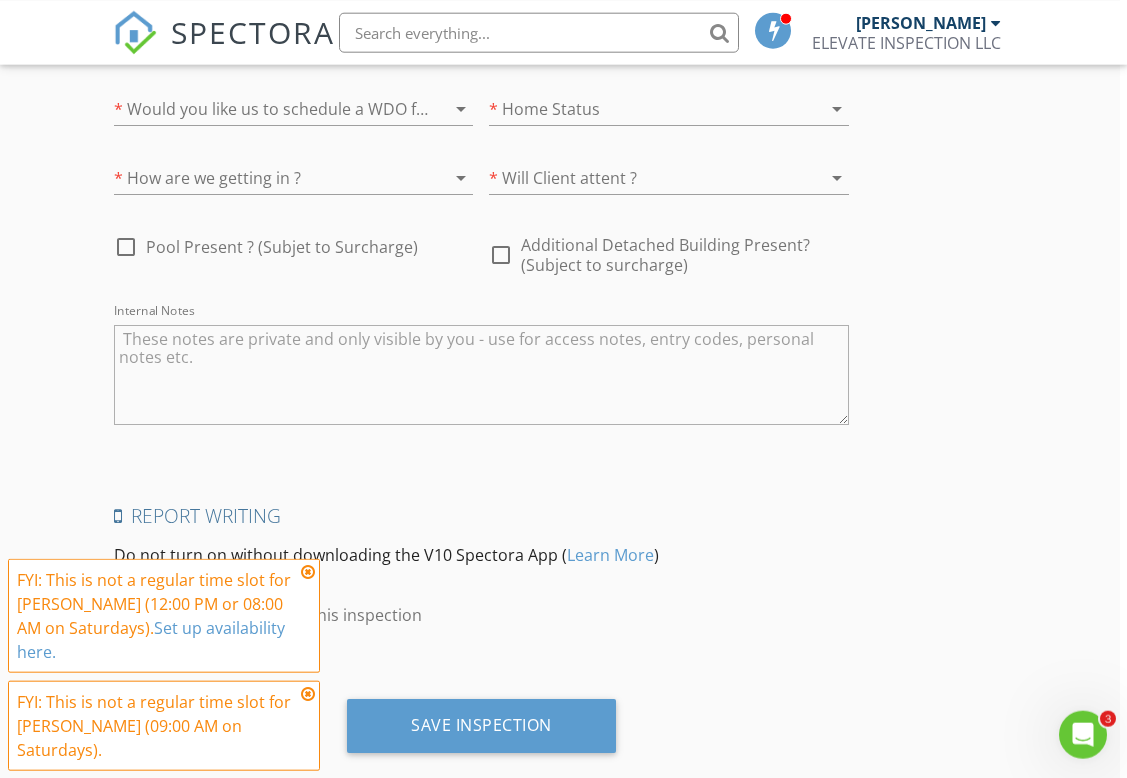 scroll, scrollTop: 3243, scrollLeft: 7, axis: both 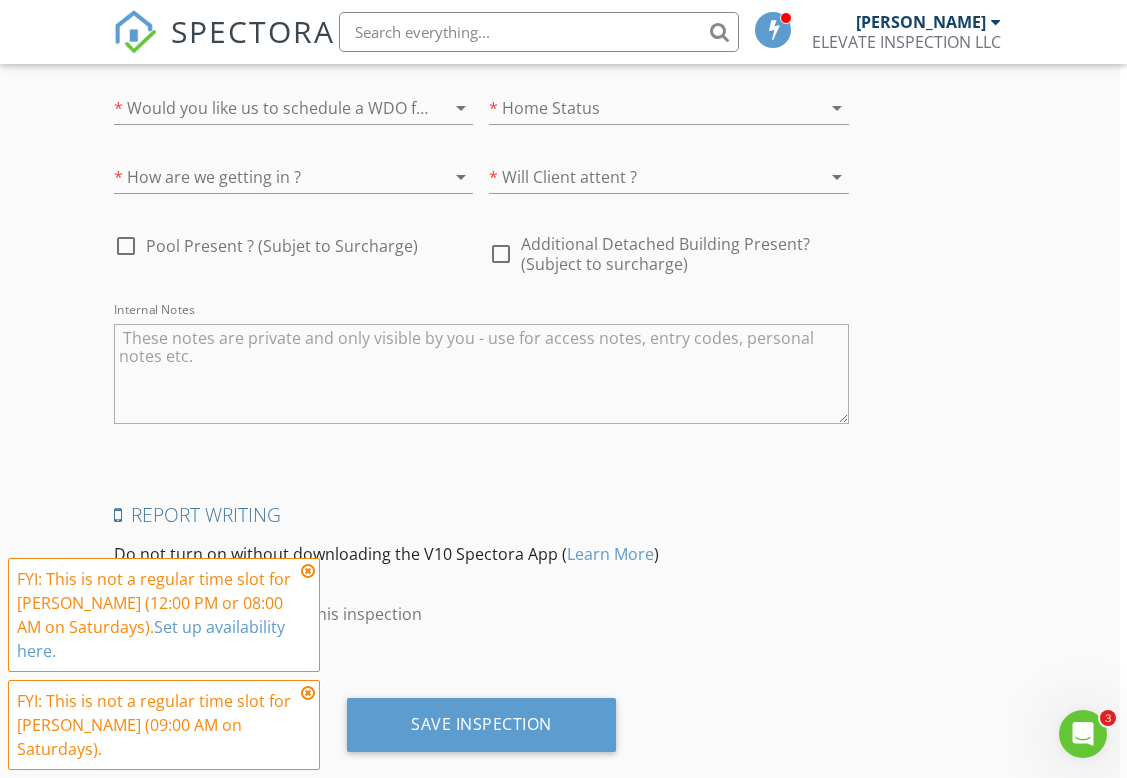 click on "Save Inspection" at bounding box center (481, 724) 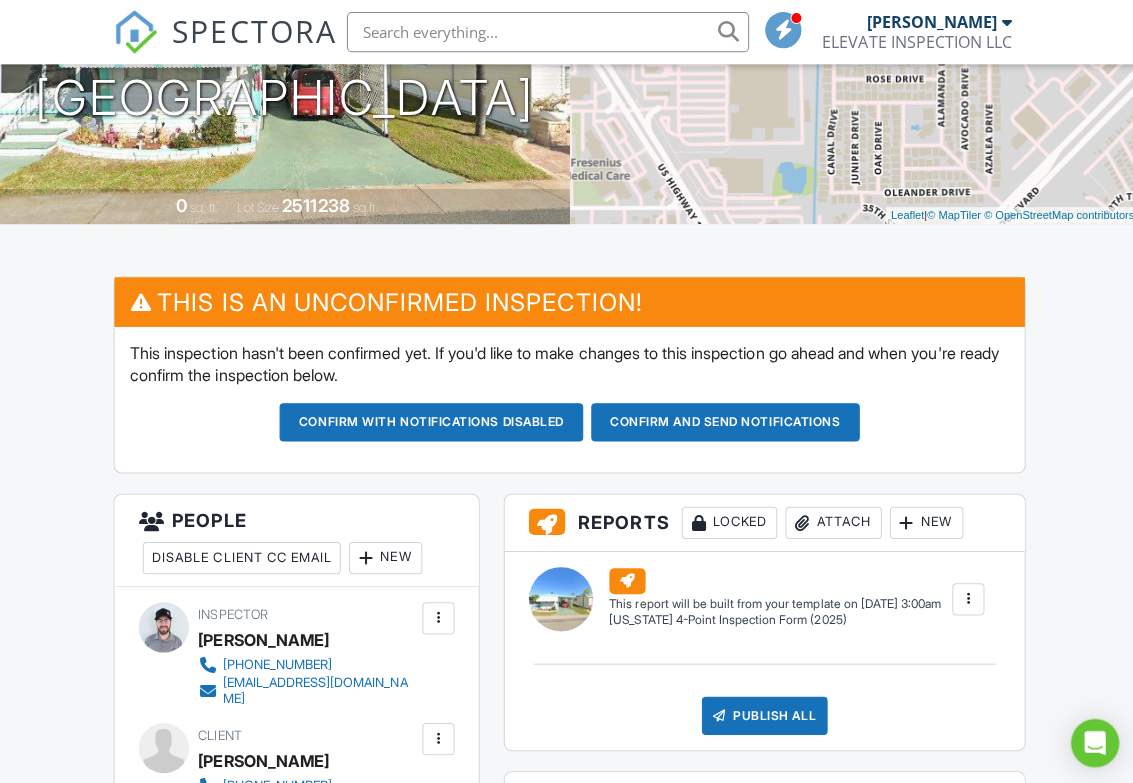 scroll, scrollTop: 753, scrollLeft: 0, axis: vertical 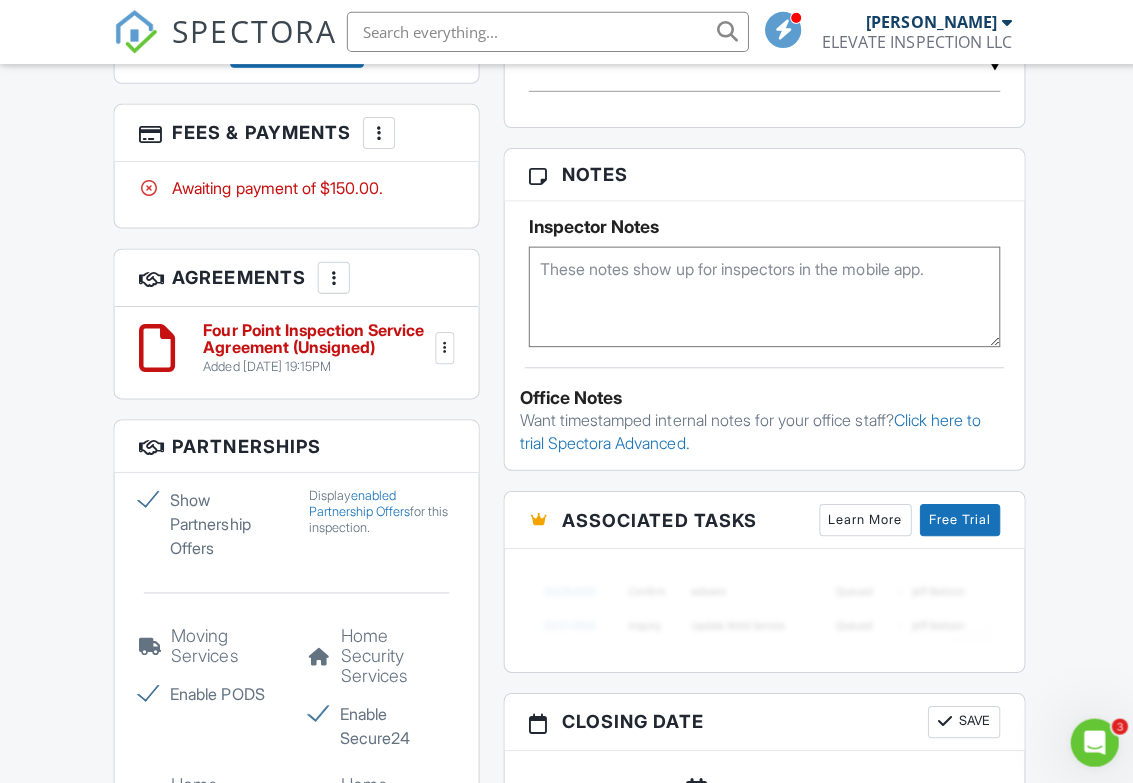 click at bounding box center [760, 296] 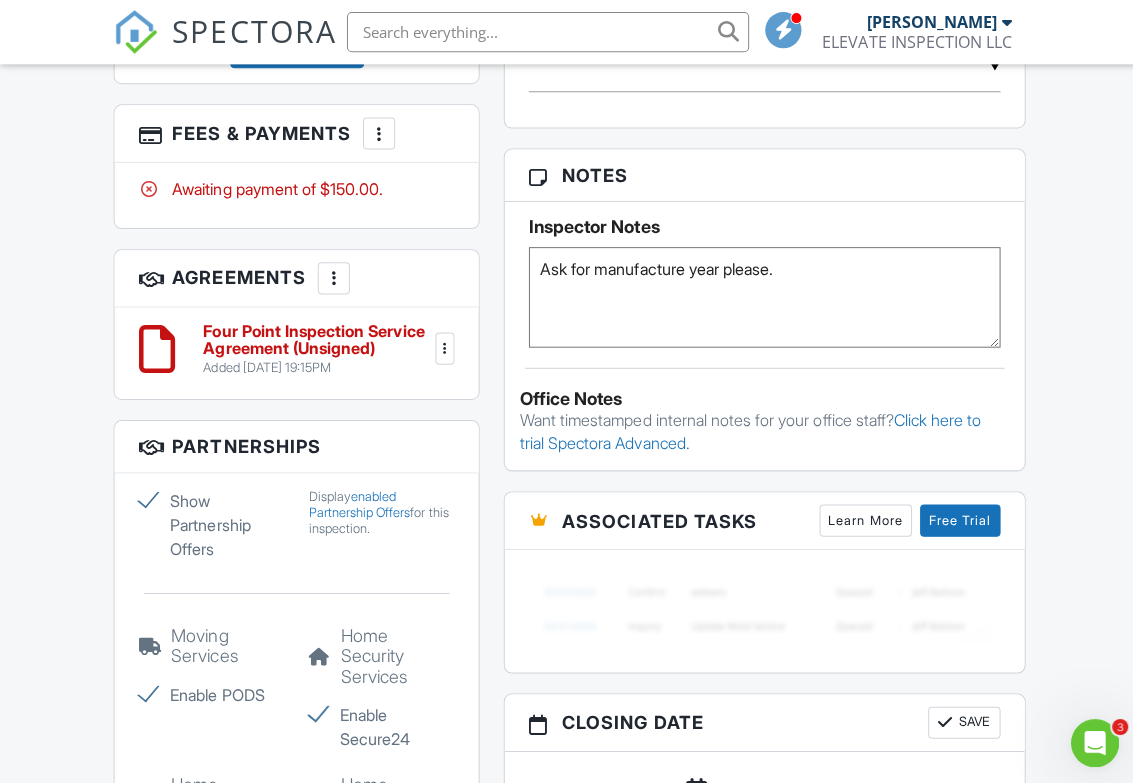 type on "Ask for manufacture year please." 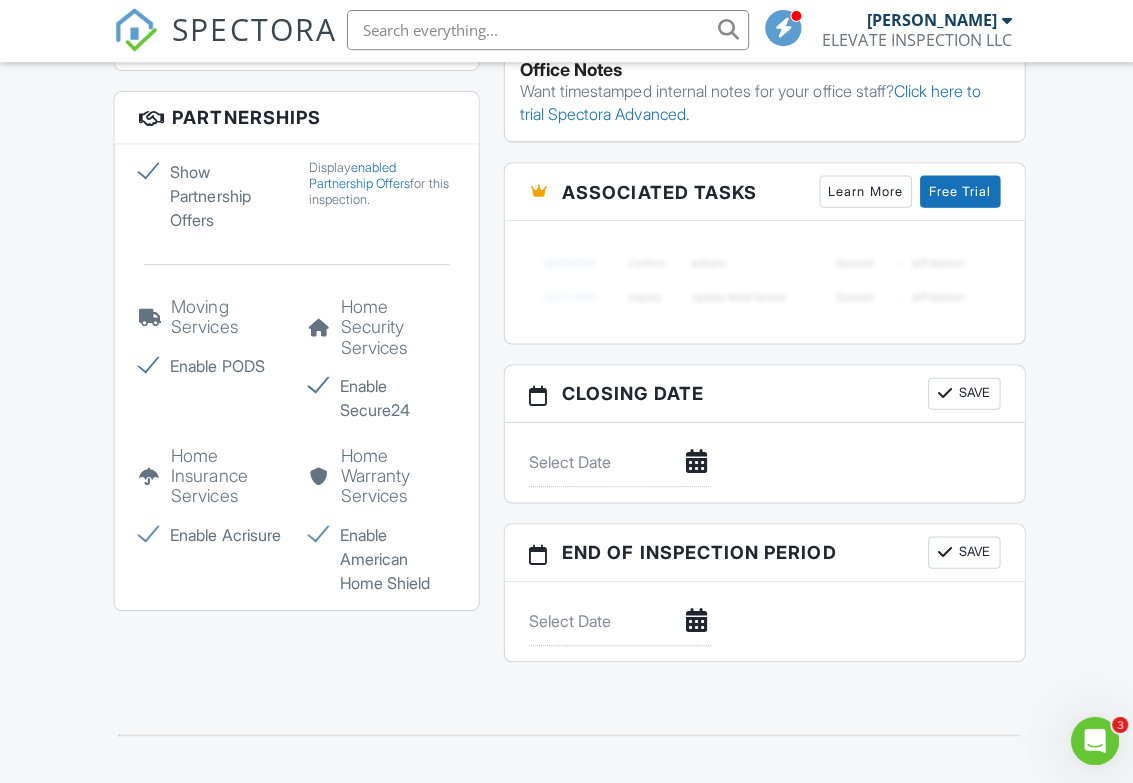 scroll, scrollTop: 1884, scrollLeft: 0, axis: vertical 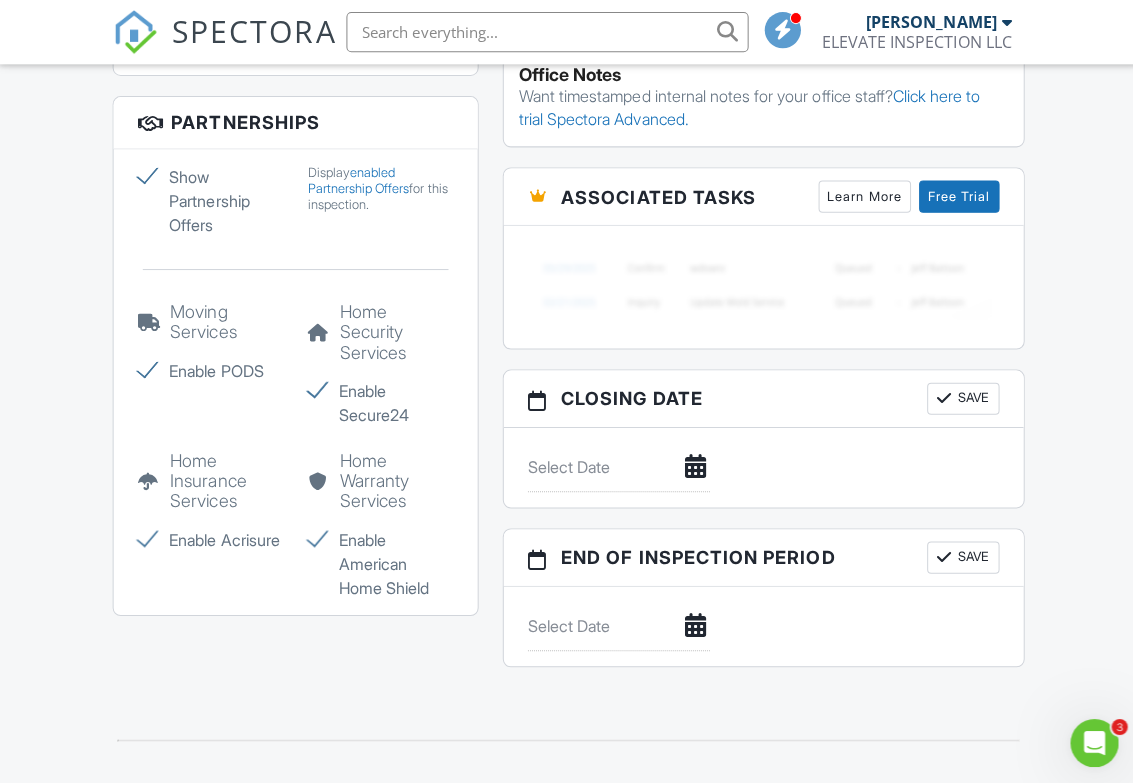 click on "Enable PODS" at bounding box center [210, 369] 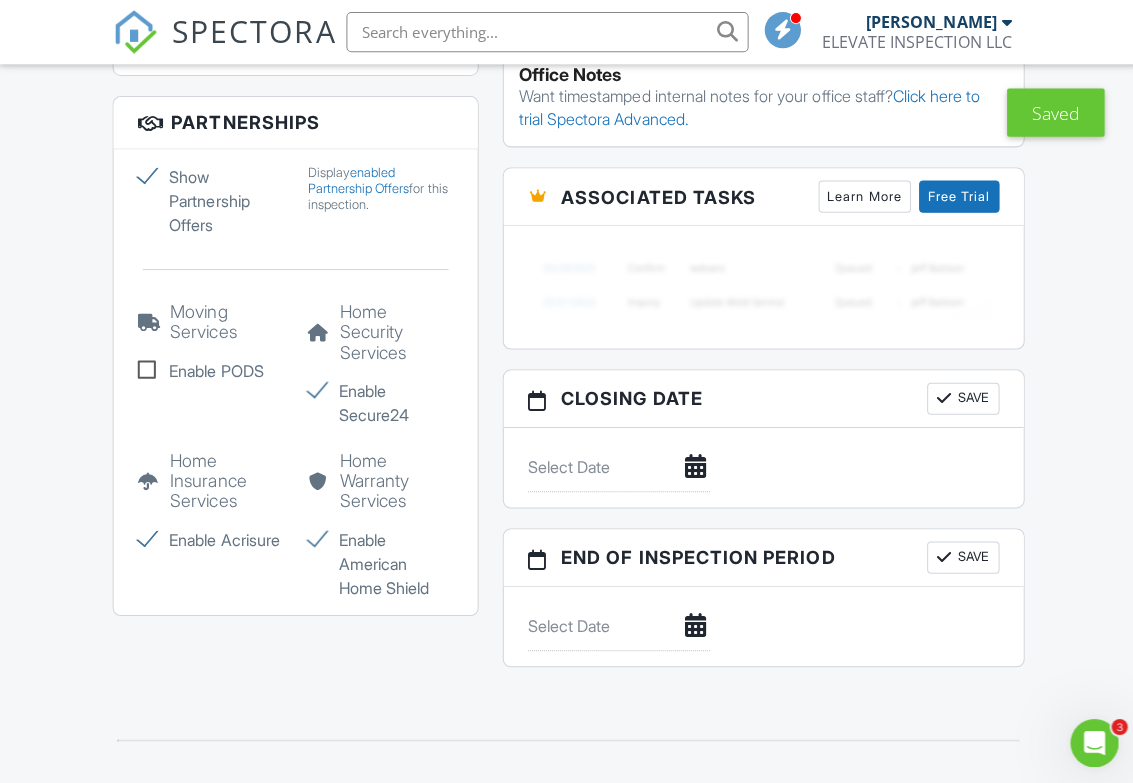 click on "Enable Acrisure" at bounding box center [210, 537] 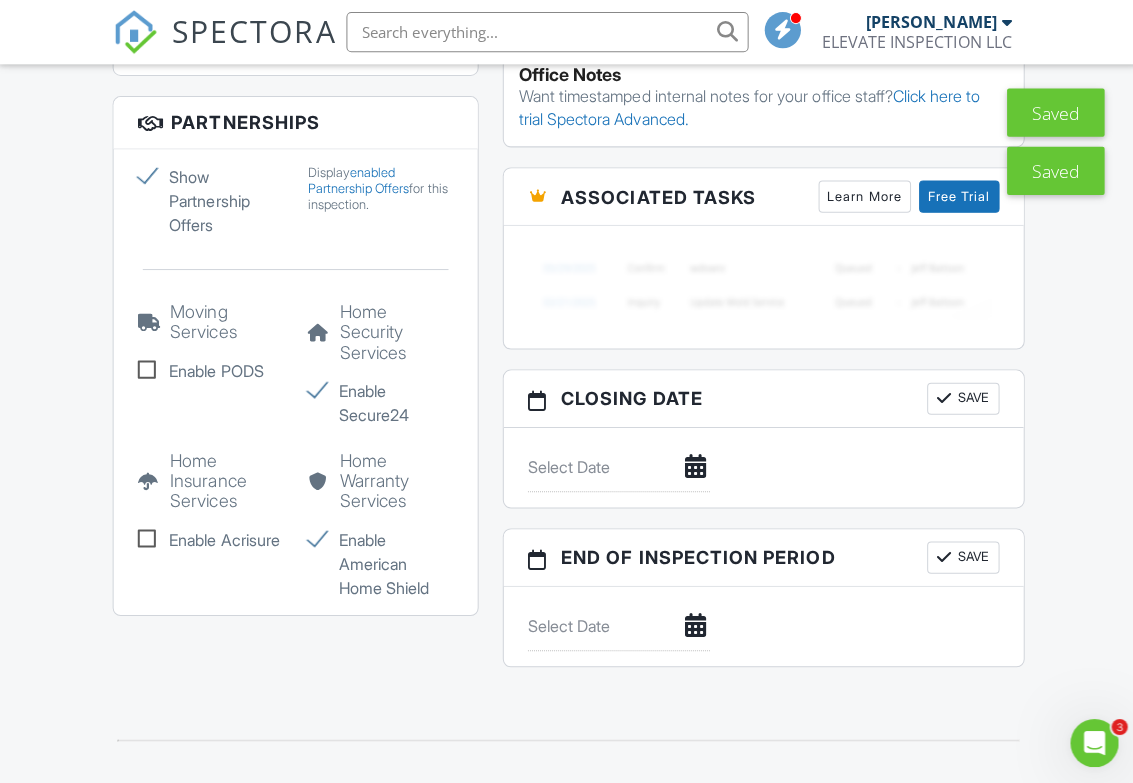 click on "Enable Secure24" at bounding box center (379, 401) 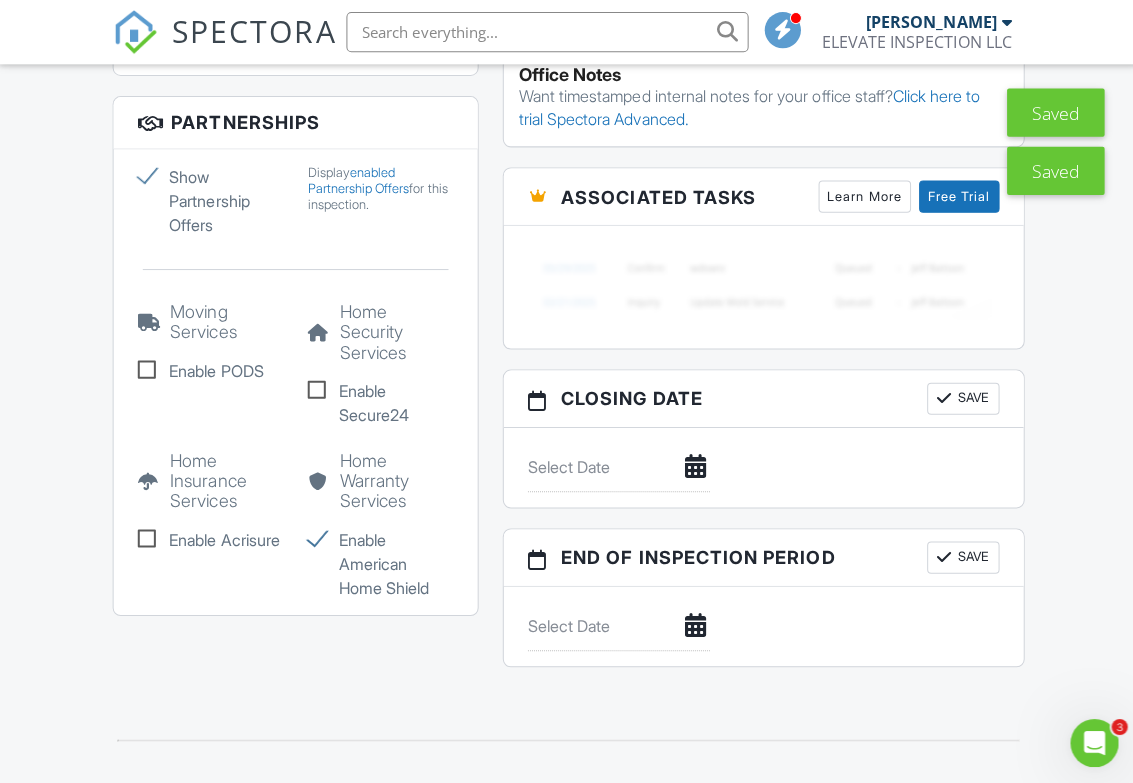 click on "Enable American Home Shield" at bounding box center (379, 561) 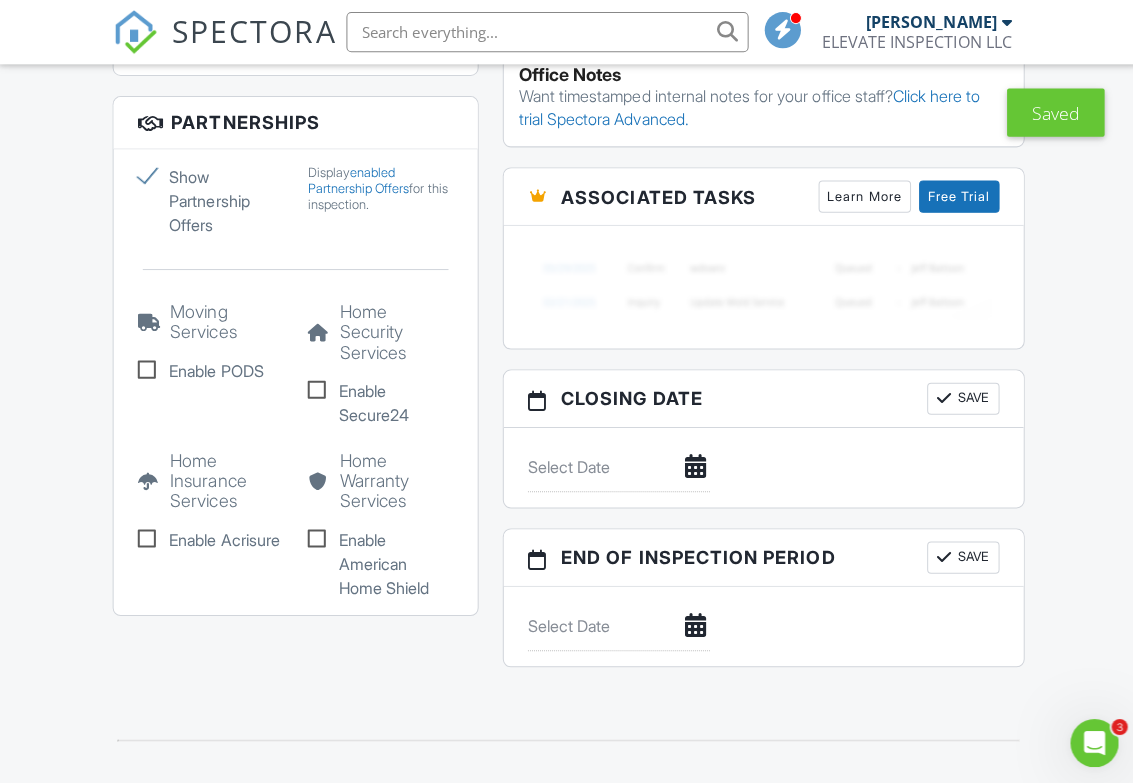 click on "Show Partnership Offers" at bounding box center [210, 200] 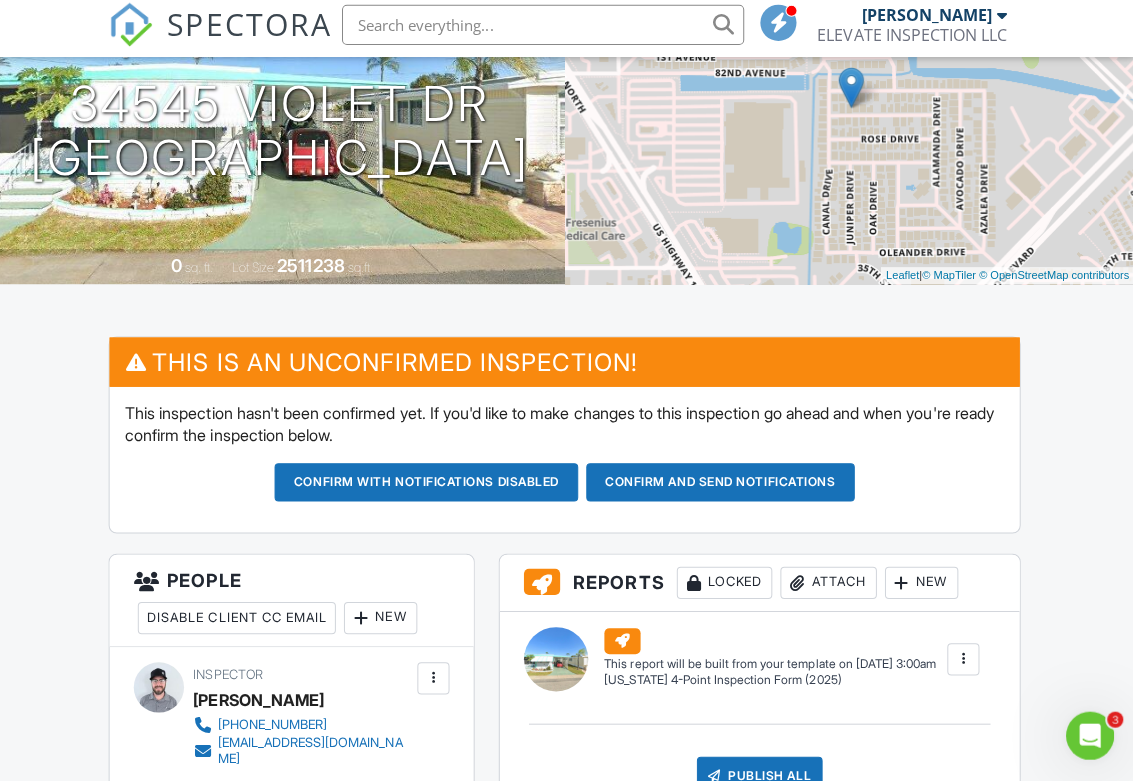 scroll, scrollTop: 282, scrollLeft: 5, axis: both 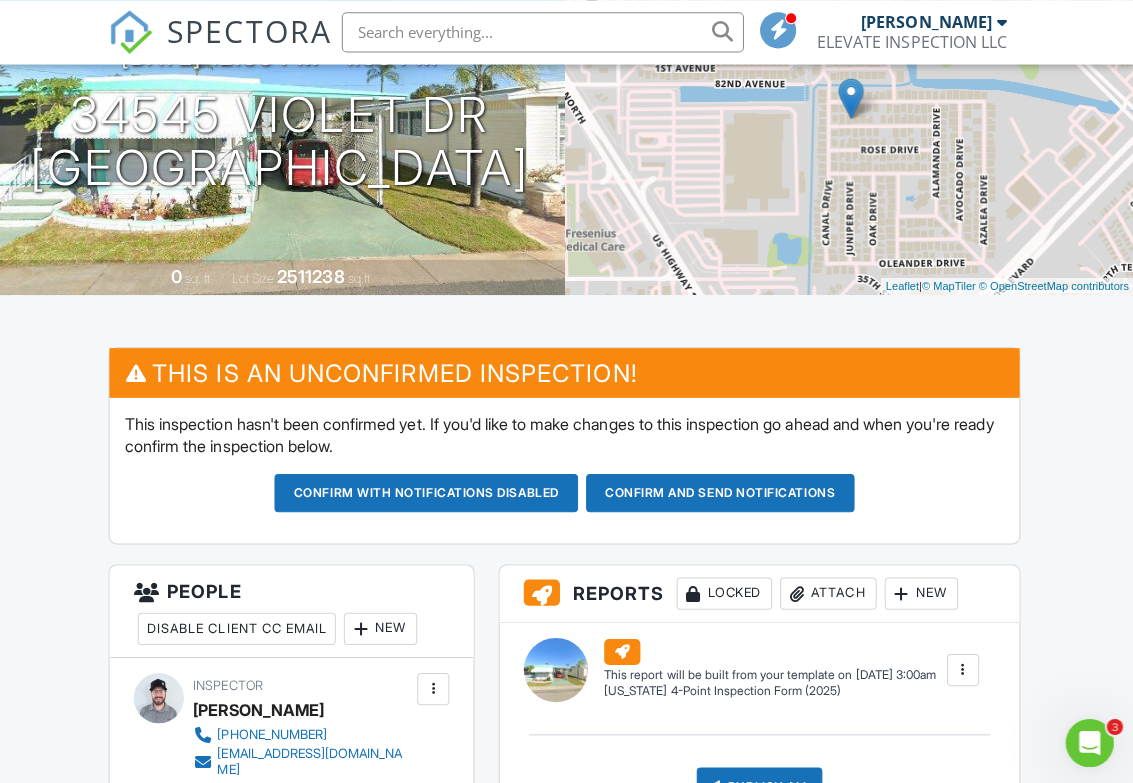 click on "Confirm and send notifications" at bounding box center [429, 490] 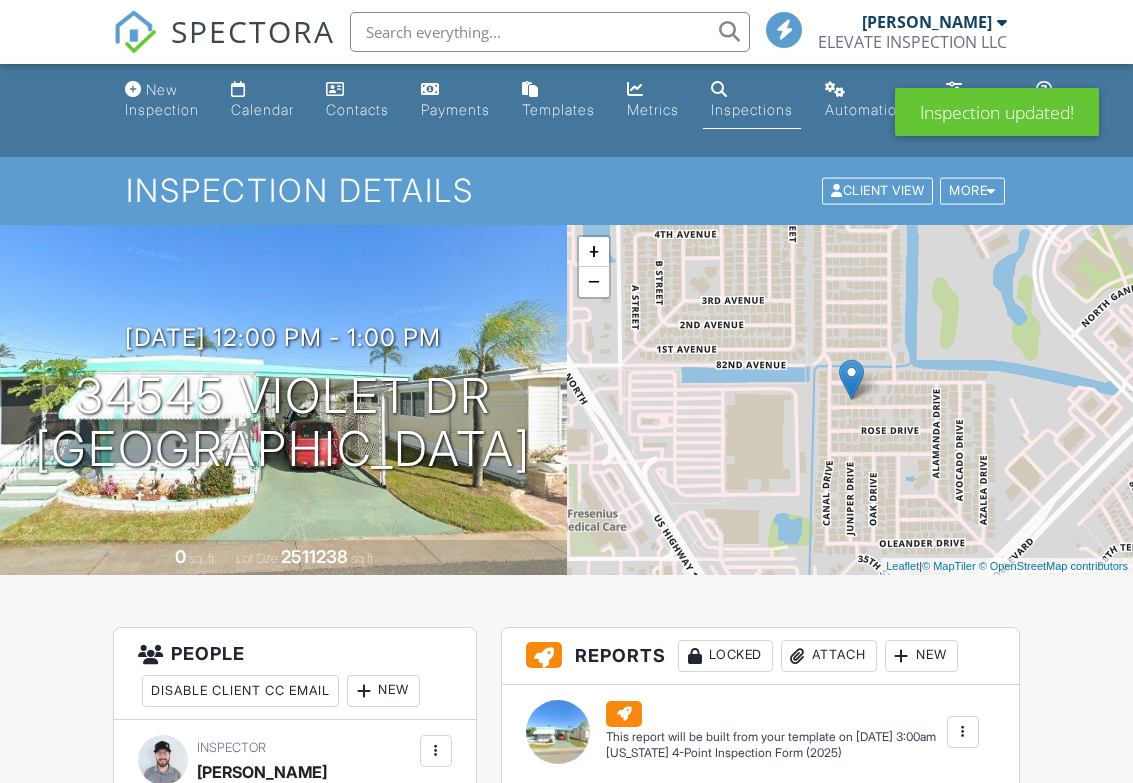scroll, scrollTop: 0, scrollLeft: 0, axis: both 